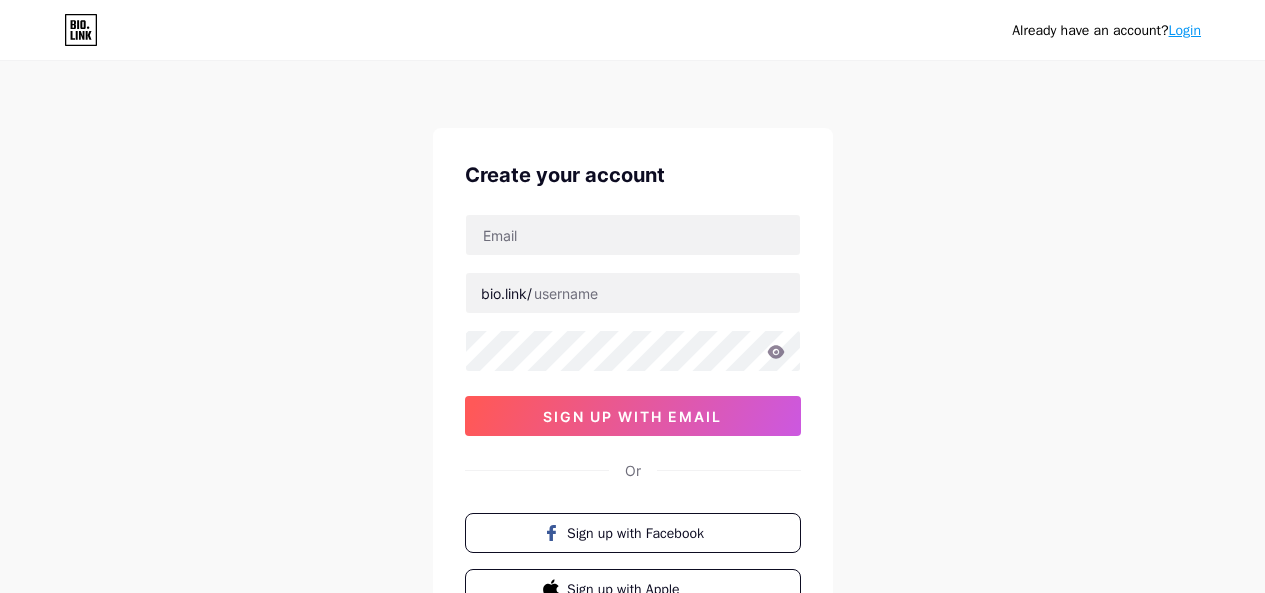 scroll, scrollTop: 0, scrollLeft: 0, axis: both 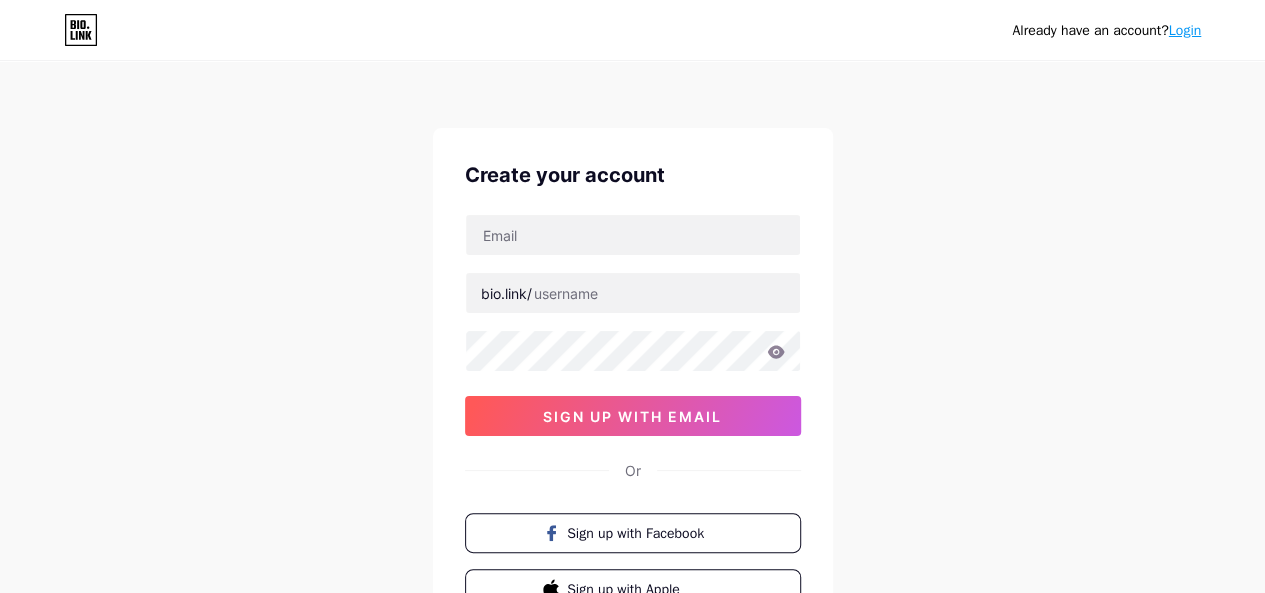 type on "[EMAIL]" 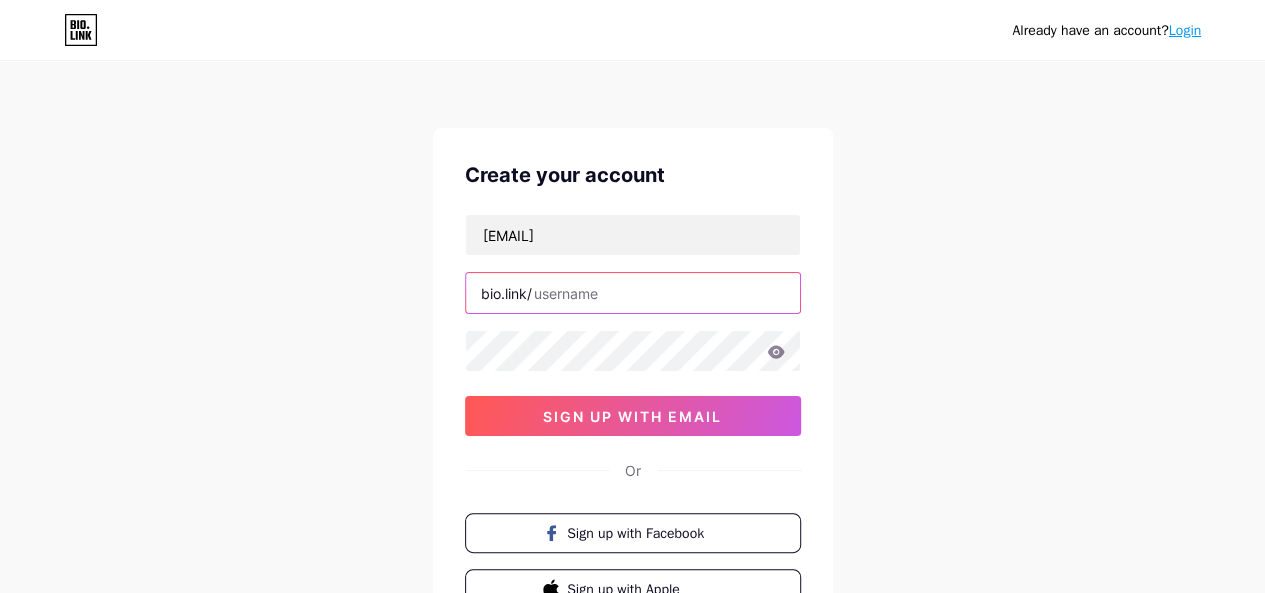 click at bounding box center (633, 293) 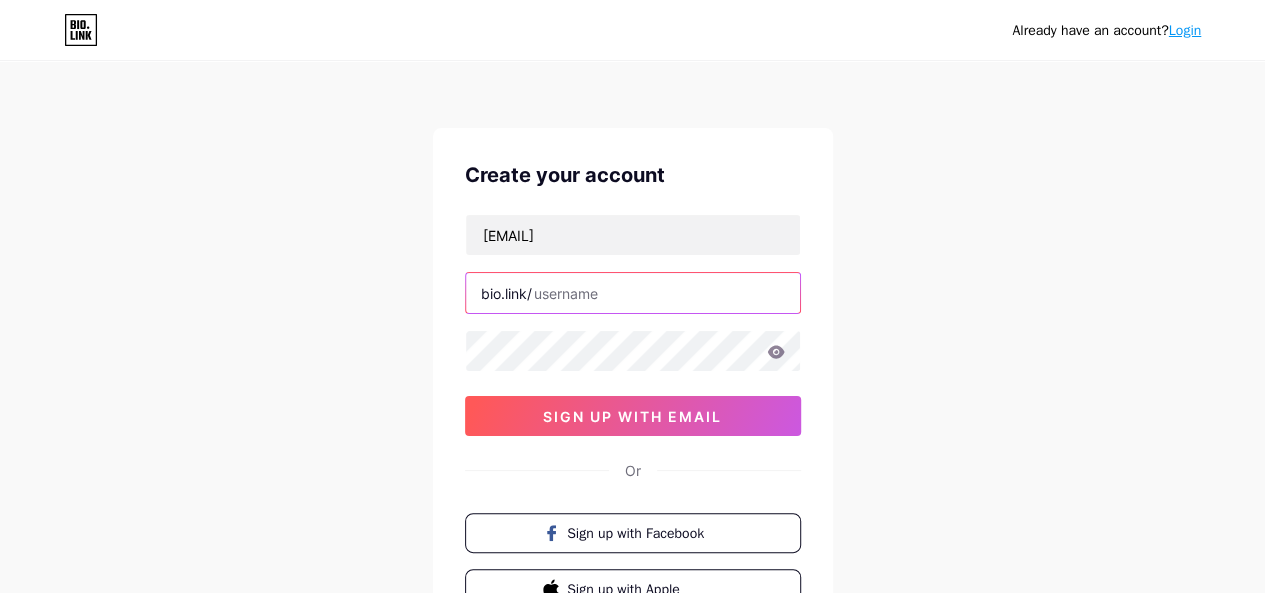 click at bounding box center [633, 293] 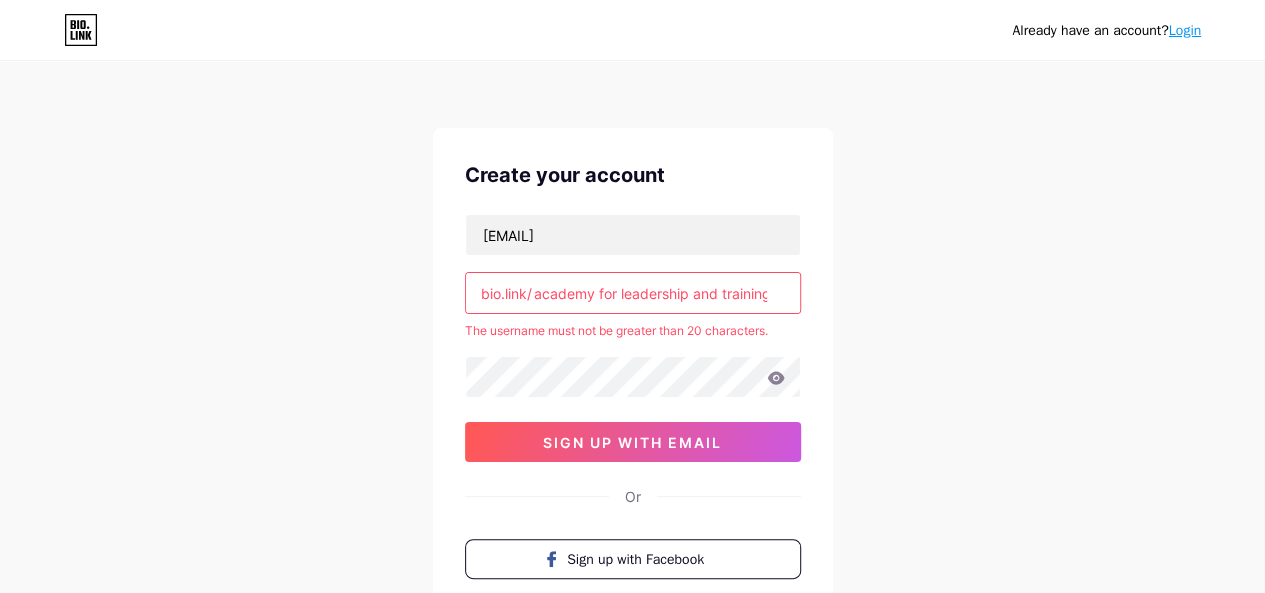 scroll, scrollTop: 0, scrollLeft: 2, axis: horizontal 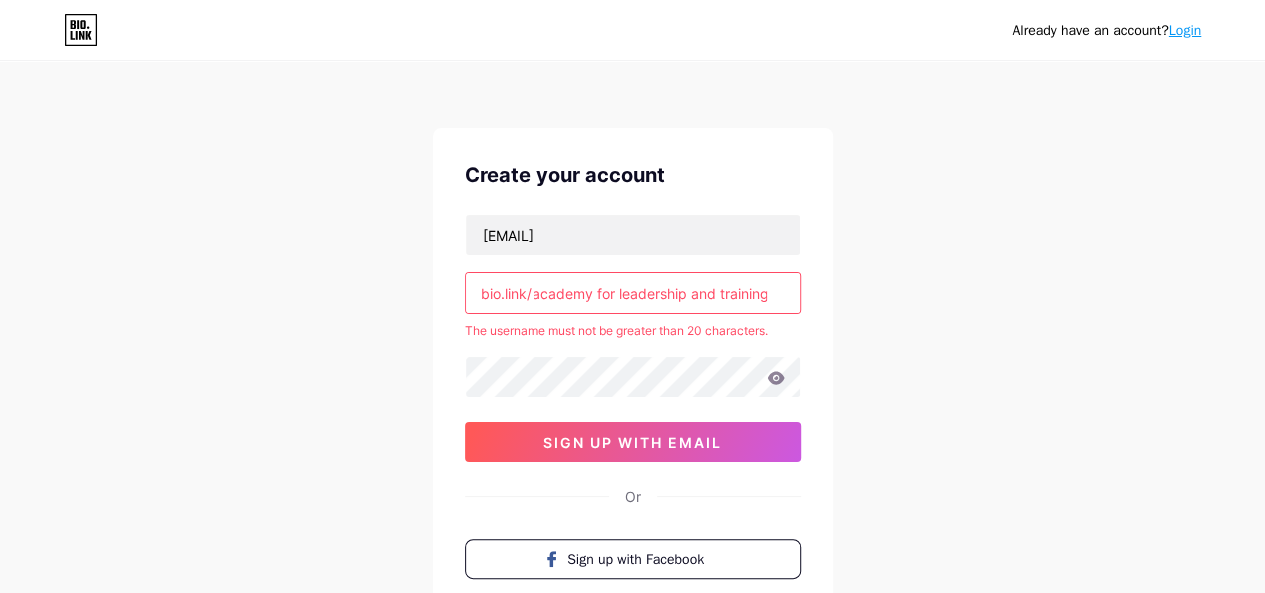 drag, startPoint x: 594, startPoint y: 290, endPoint x: 821, endPoint y: 291, distance: 227.0022 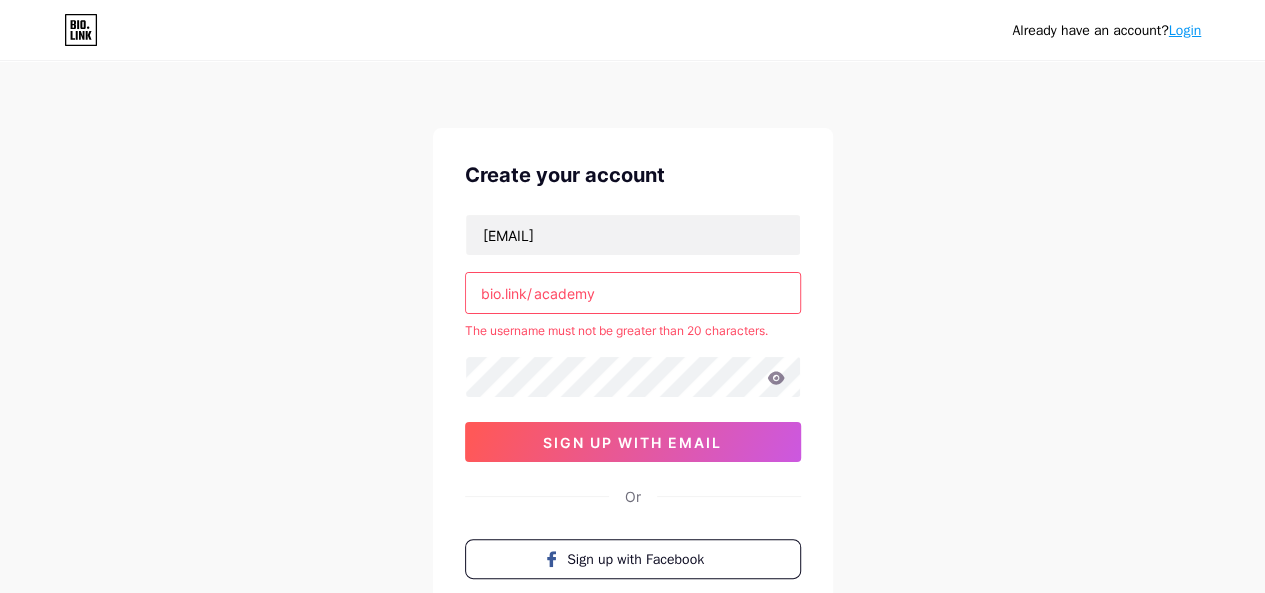 scroll, scrollTop: 0, scrollLeft: 0, axis: both 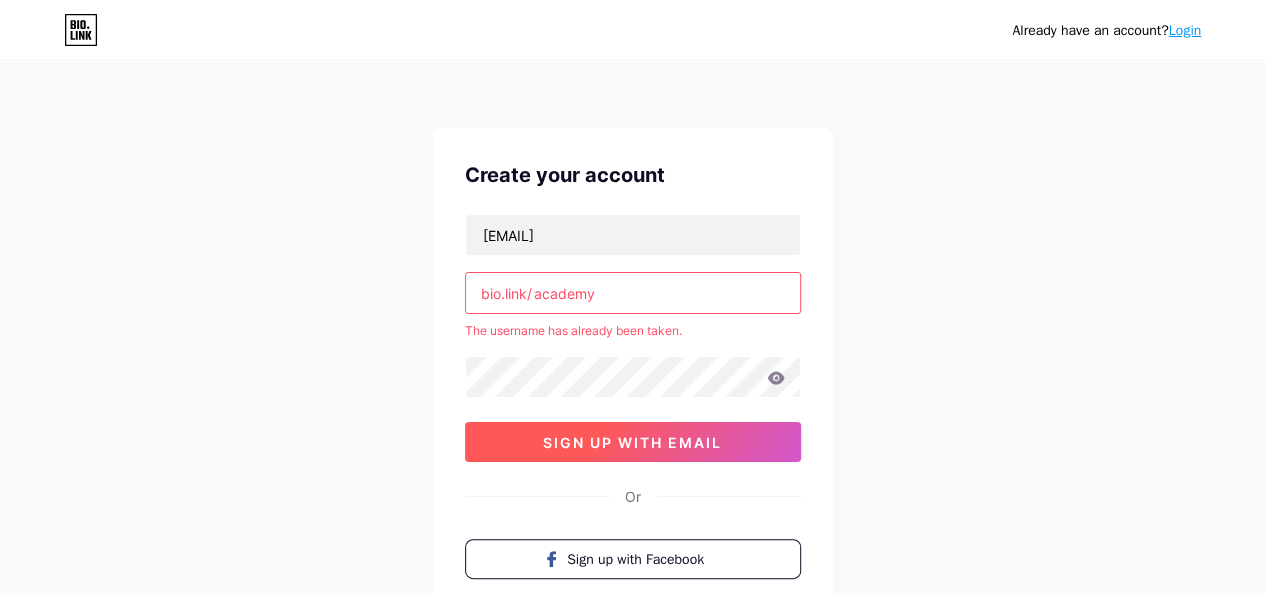 click on "sign up with email" at bounding box center (632, 442) 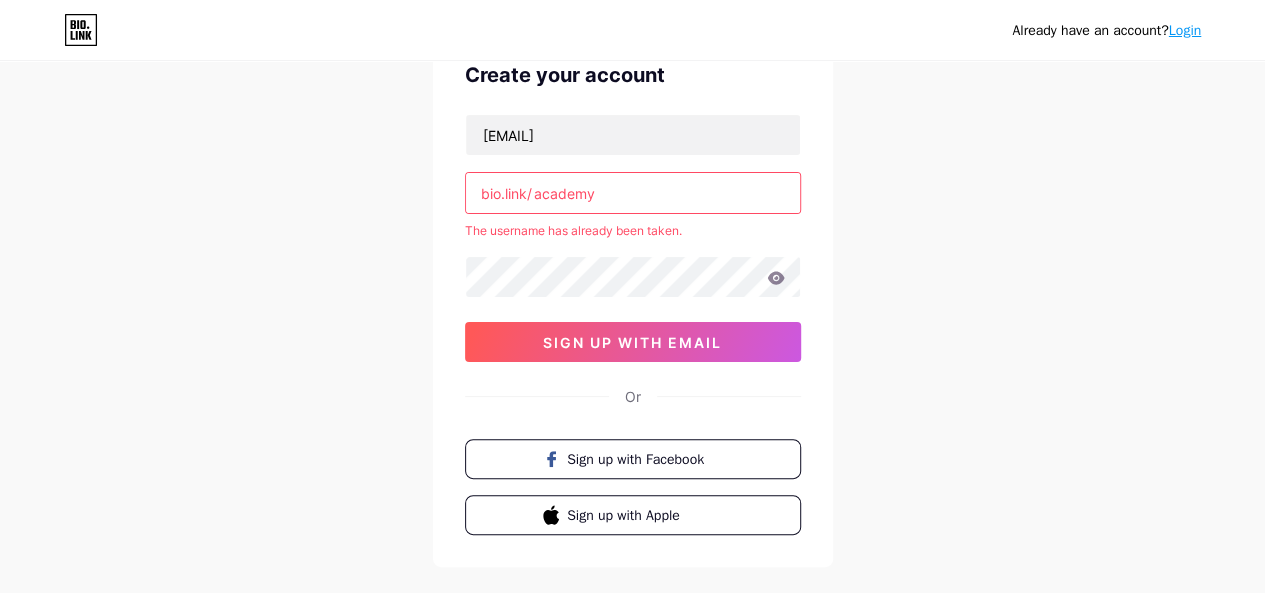 scroll, scrollTop: 70, scrollLeft: 0, axis: vertical 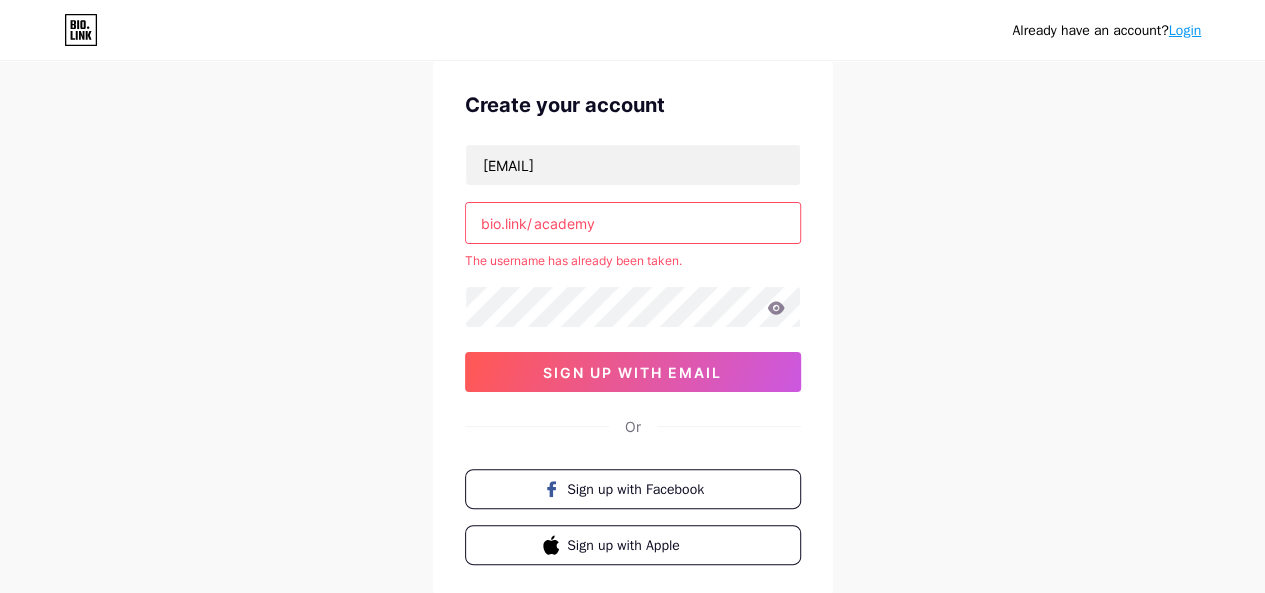 click on "academy" at bounding box center [633, 223] 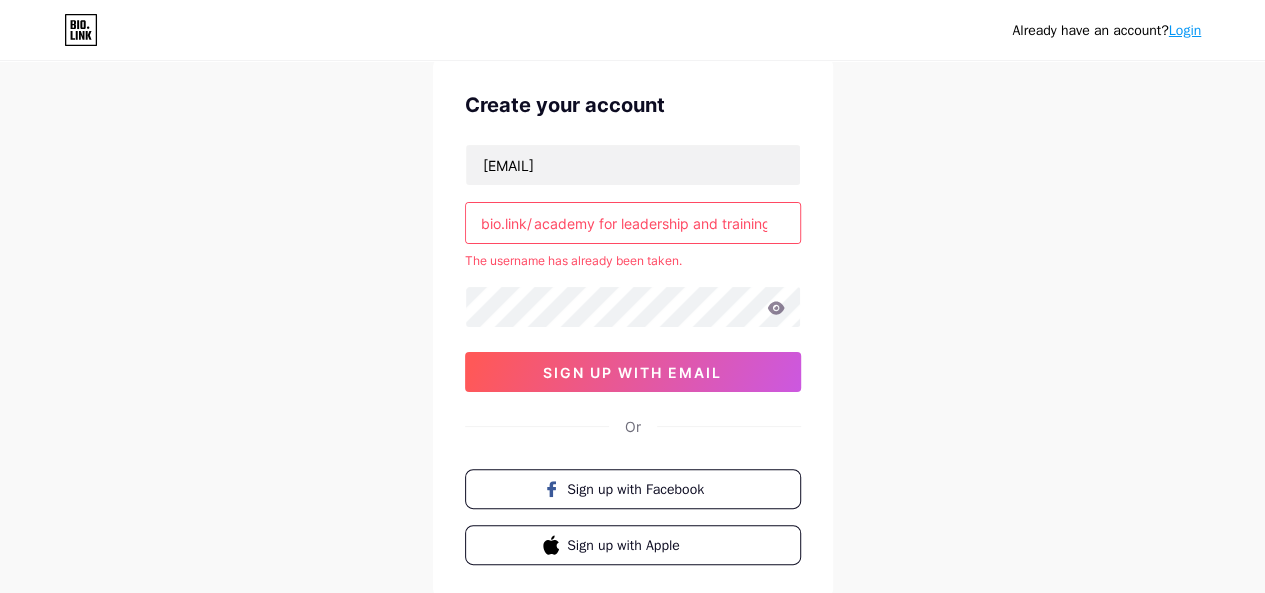 scroll, scrollTop: 0, scrollLeft: 2, axis: horizontal 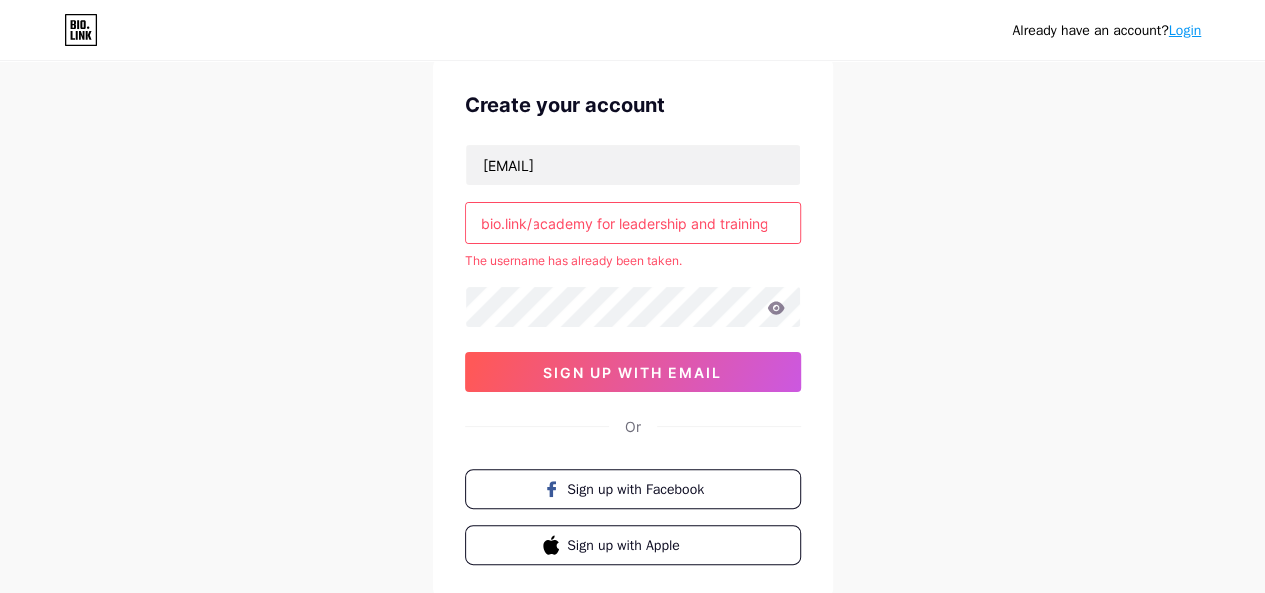 click on "academy for leadership and training" at bounding box center (633, 223) 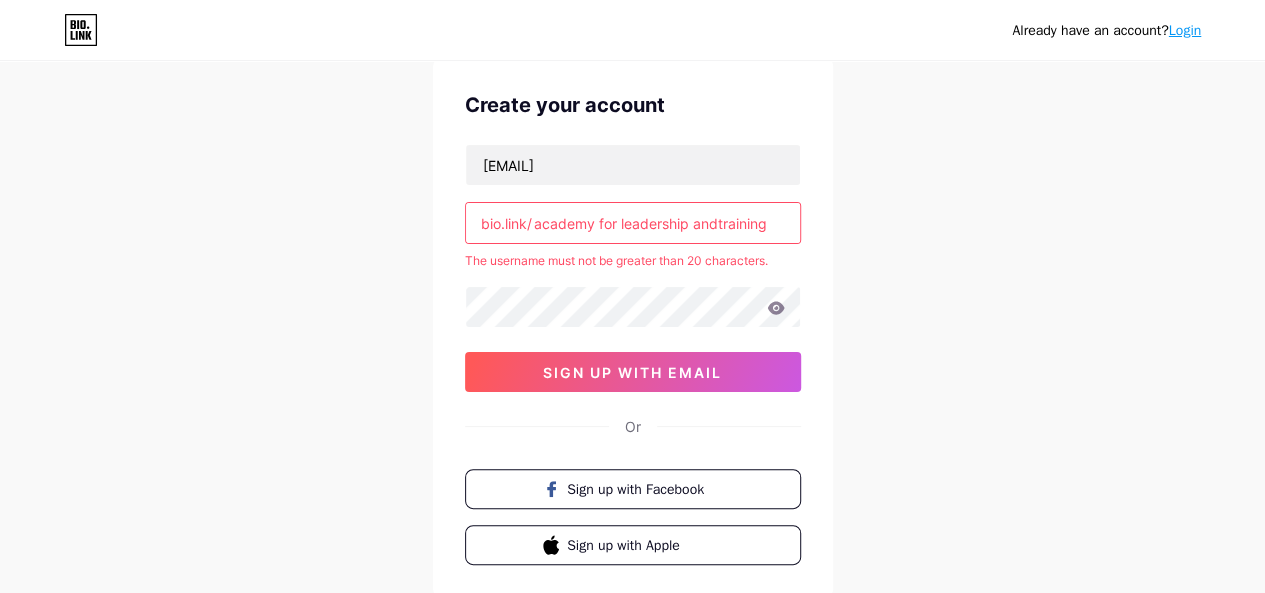 scroll, scrollTop: 0, scrollLeft: 0, axis: both 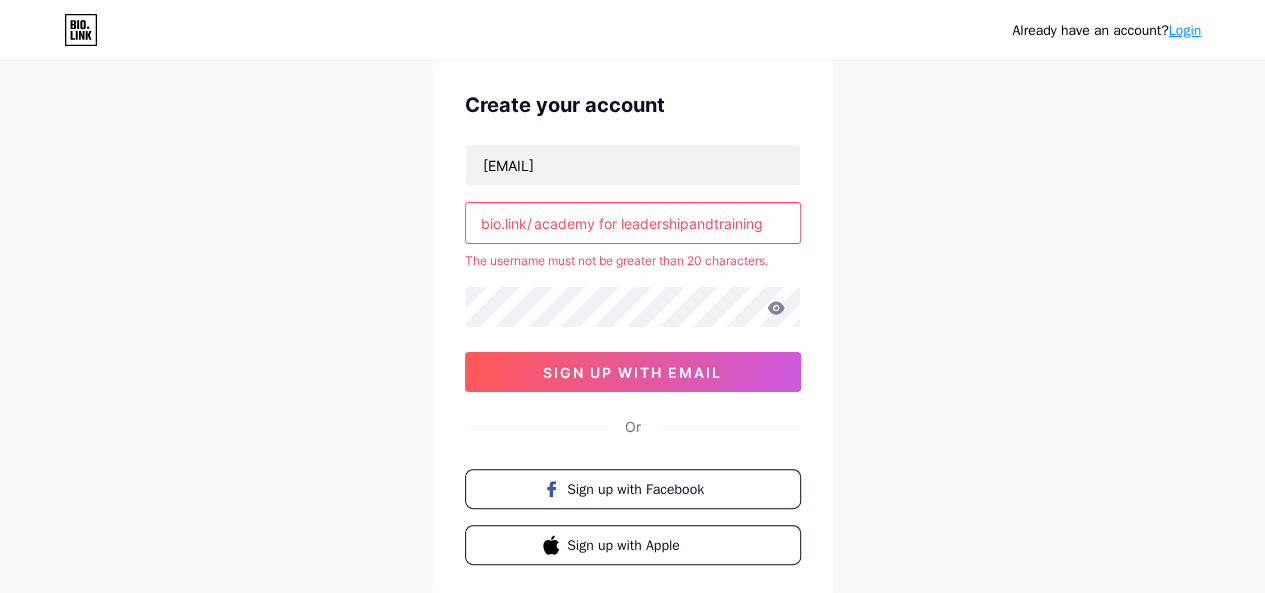 drag, startPoint x: 620, startPoint y: 225, endPoint x: 876, endPoint y: 221, distance: 256.03125 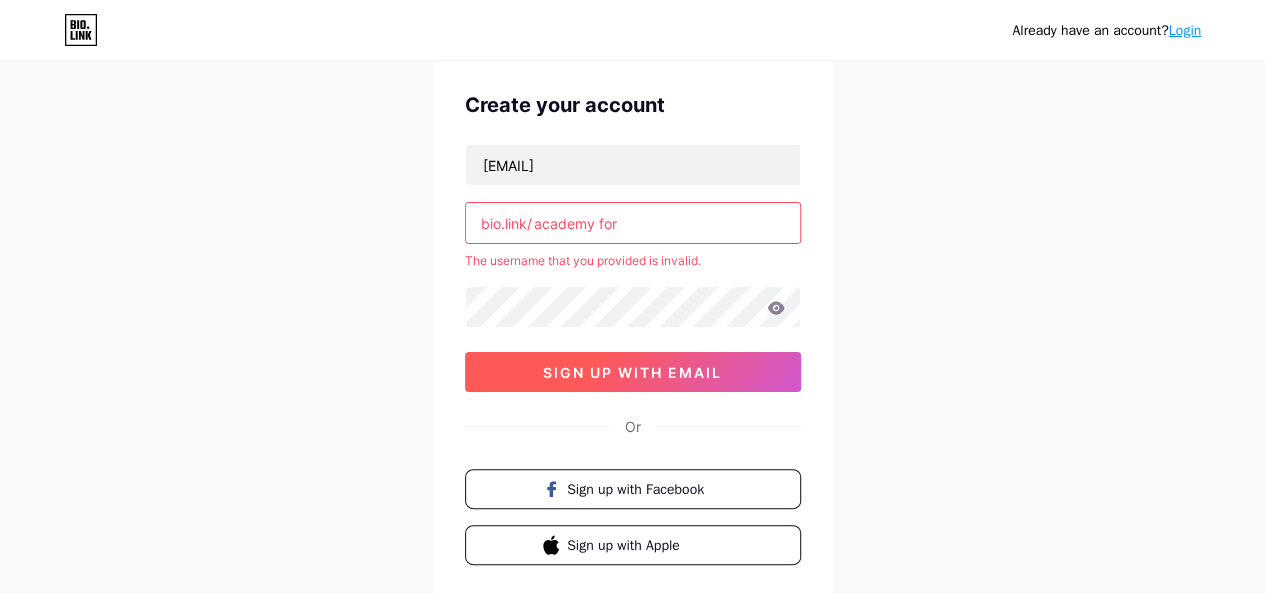 click on "sign up with email" at bounding box center [632, 372] 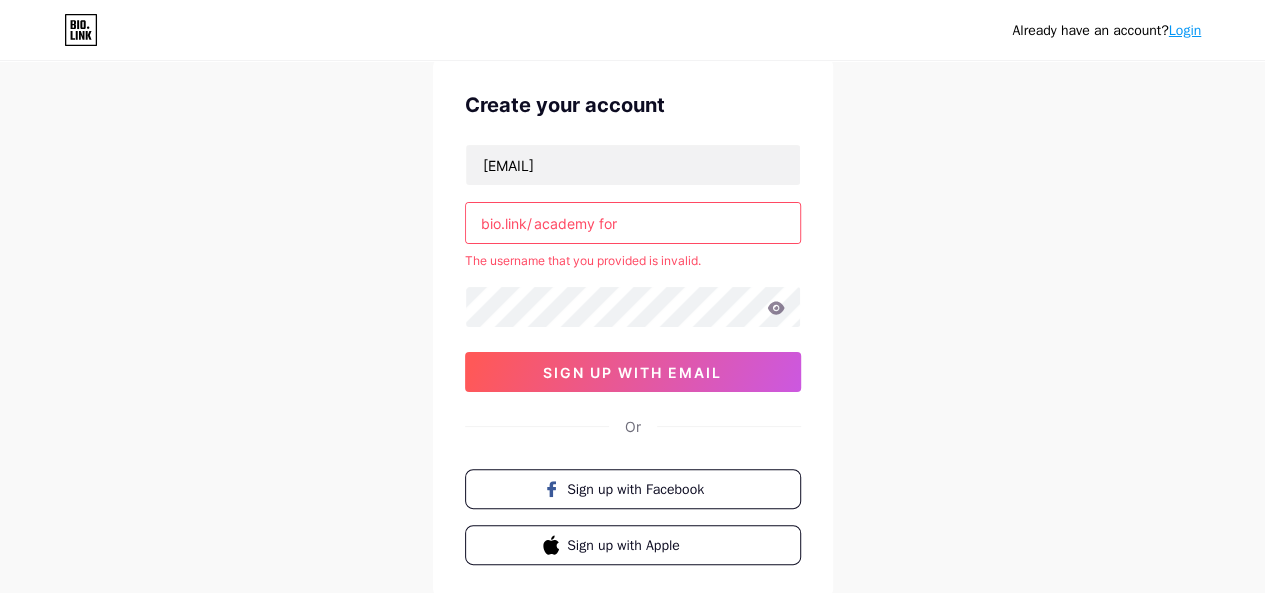 click on "academy for" at bounding box center (633, 223) 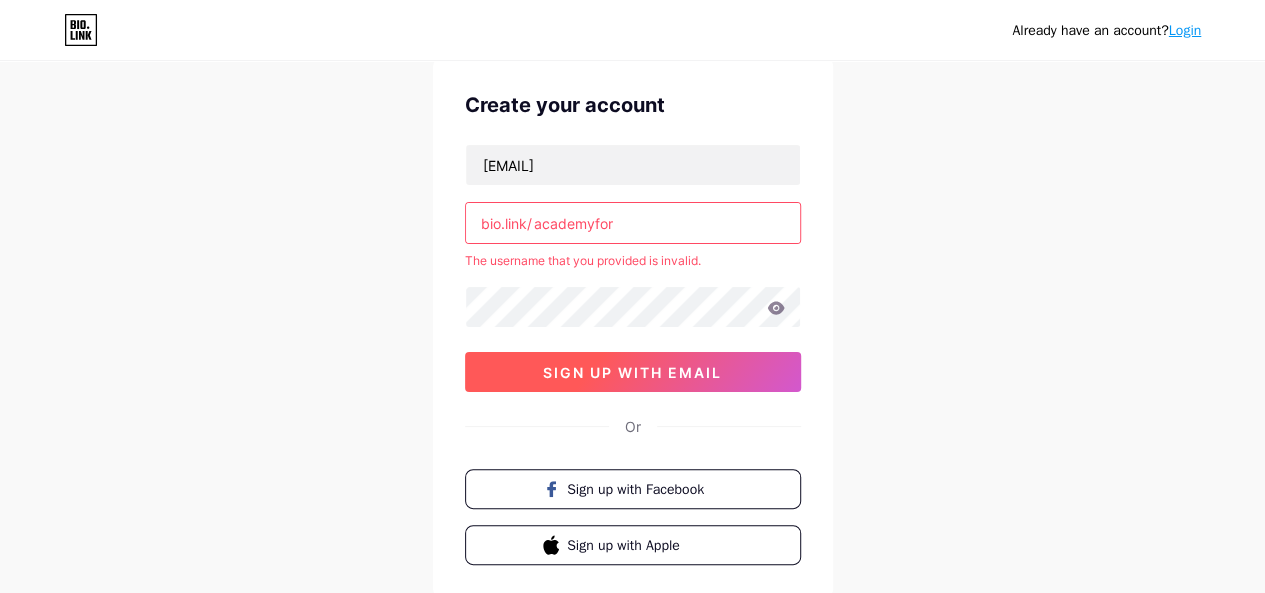 type on "academyfor" 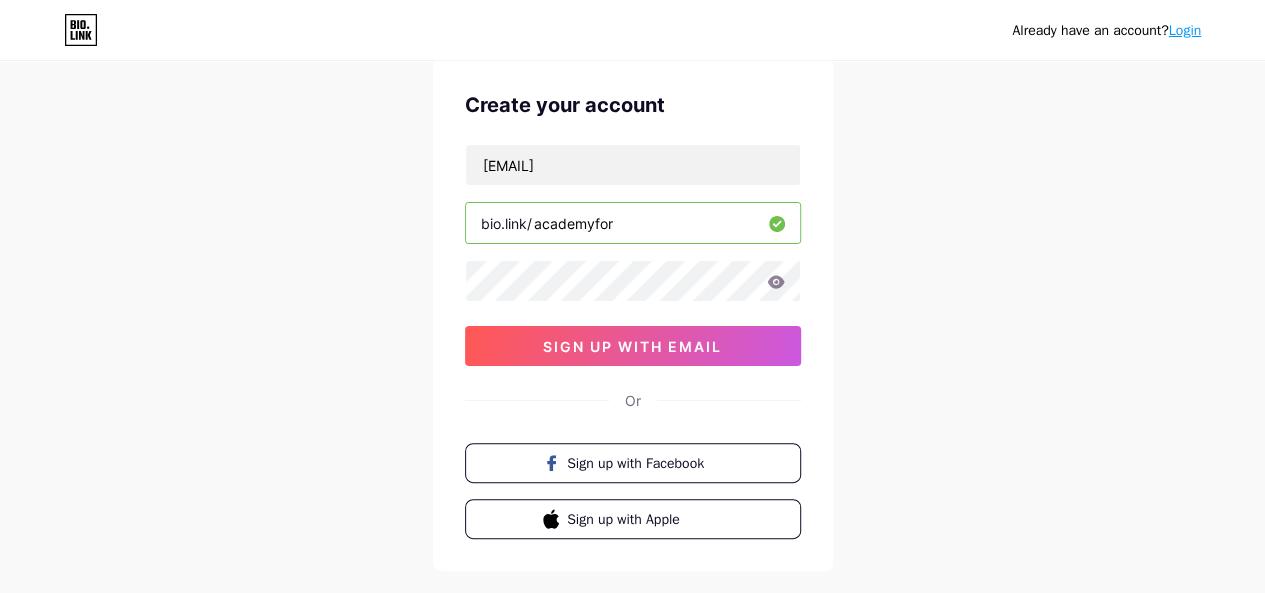 click on "Create your account     [EMAIL]     bio.link/   academyfor                     sign up with email         Or       Sign up with Facebook
Sign up with Apple" at bounding box center [633, 314] 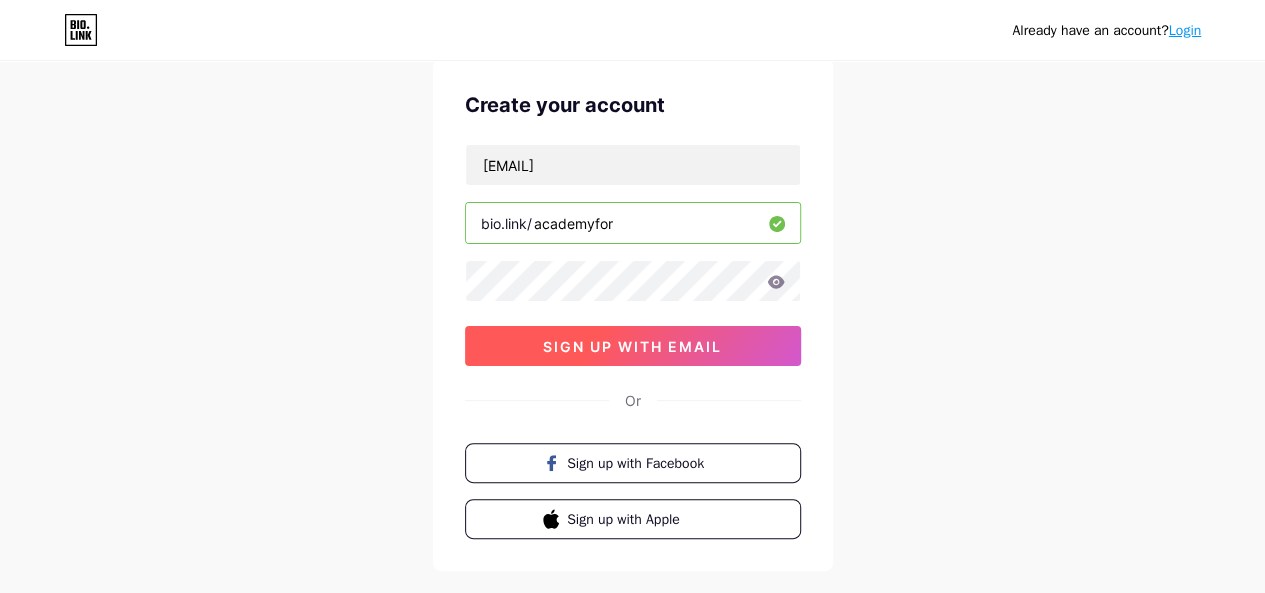 click on "sign up with email" at bounding box center [632, 346] 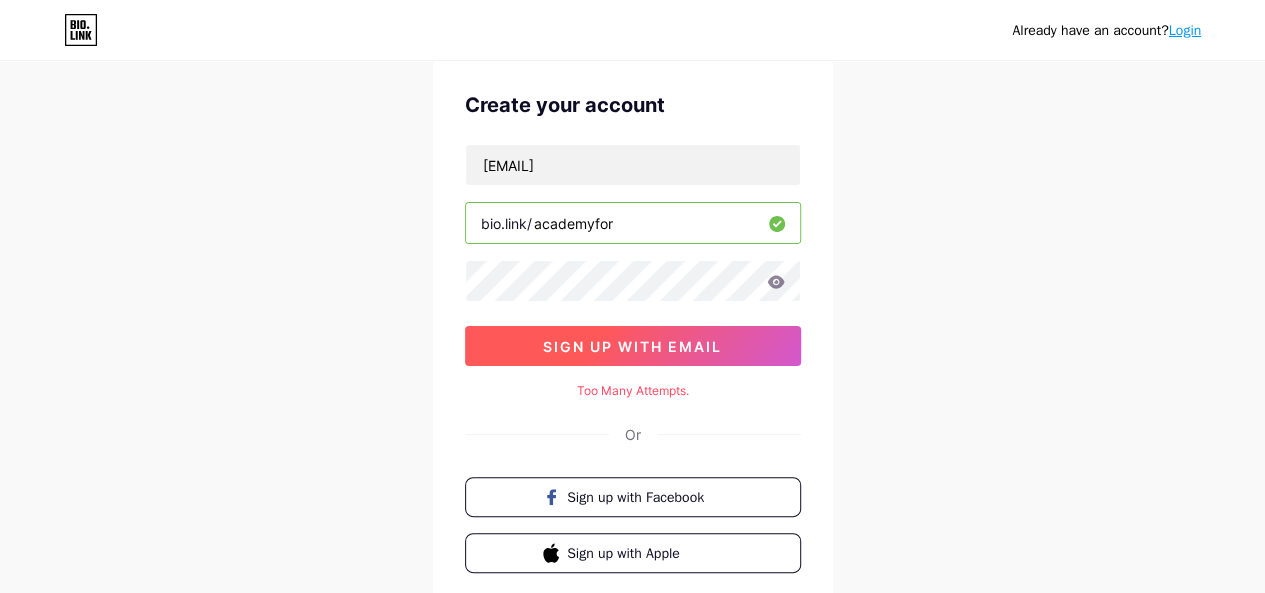 click on "sign up with email" at bounding box center [632, 346] 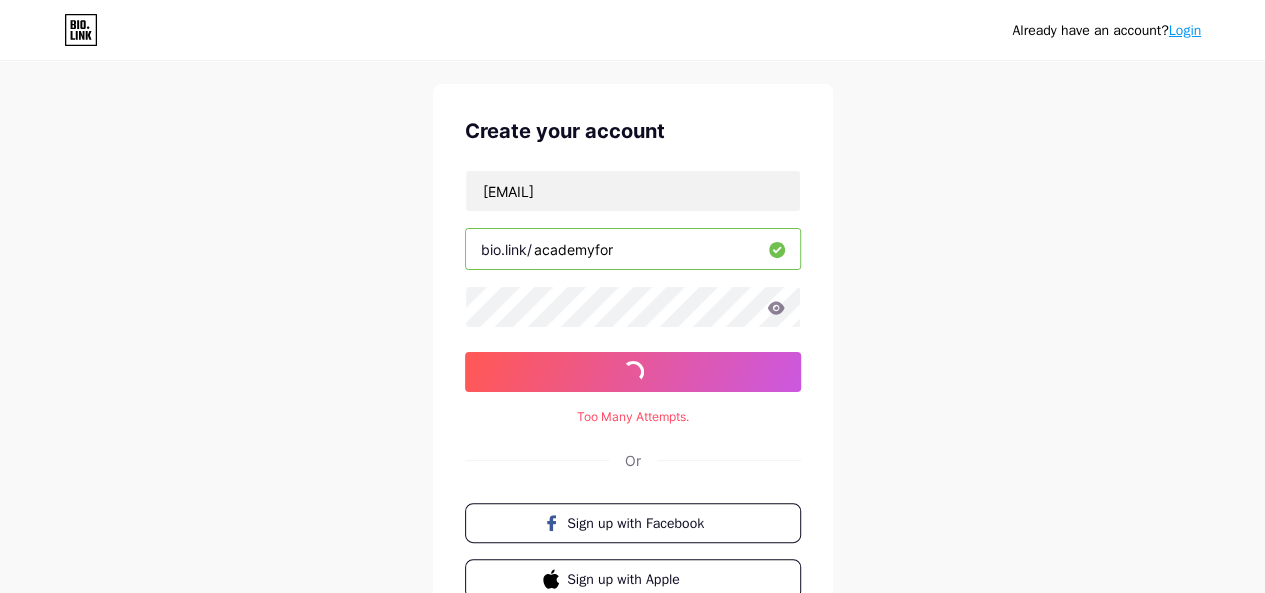 scroll, scrollTop: 0, scrollLeft: 0, axis: both 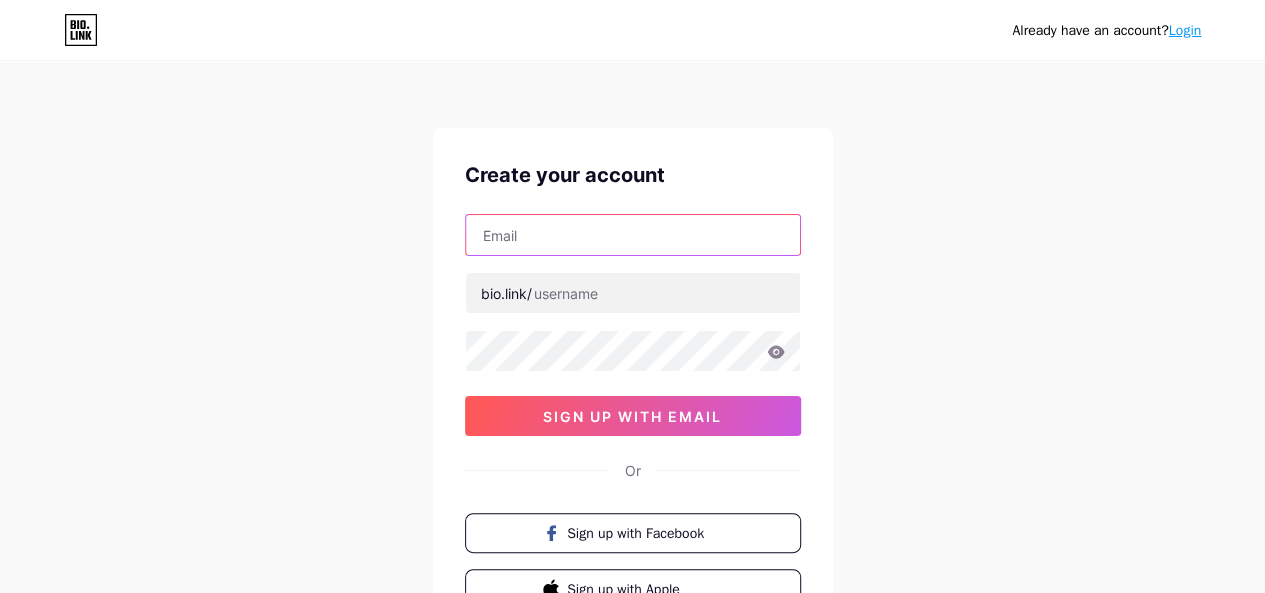 click at bounding box center (633, 235) 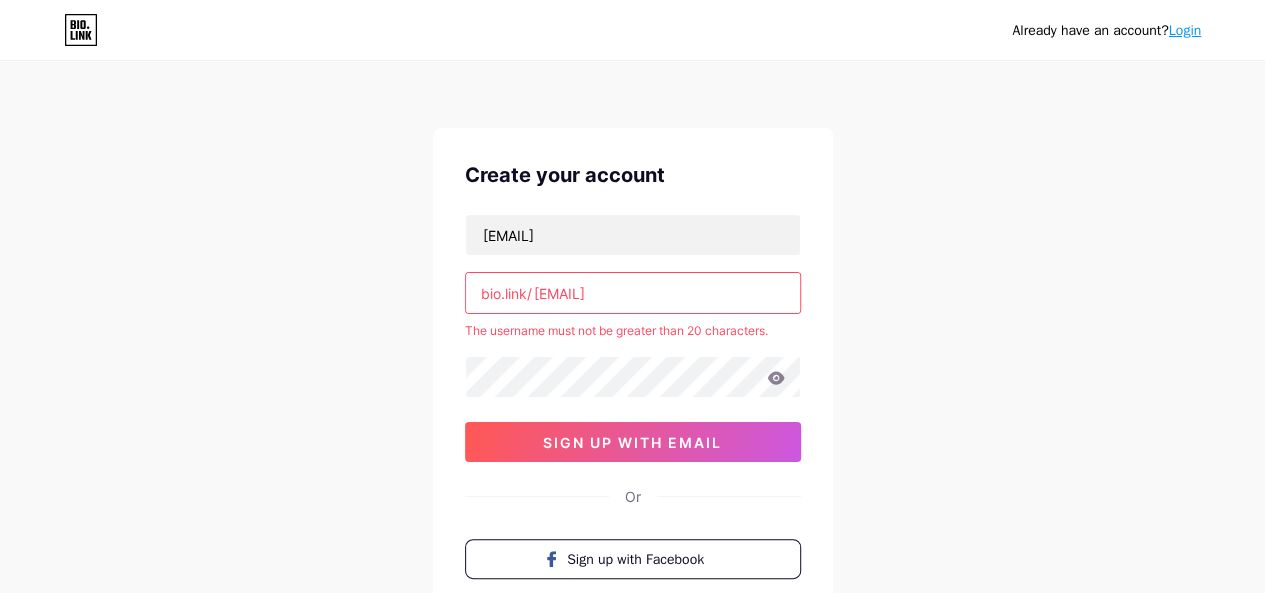 click on "[EMAIL]" at bounding box center (633, 293) 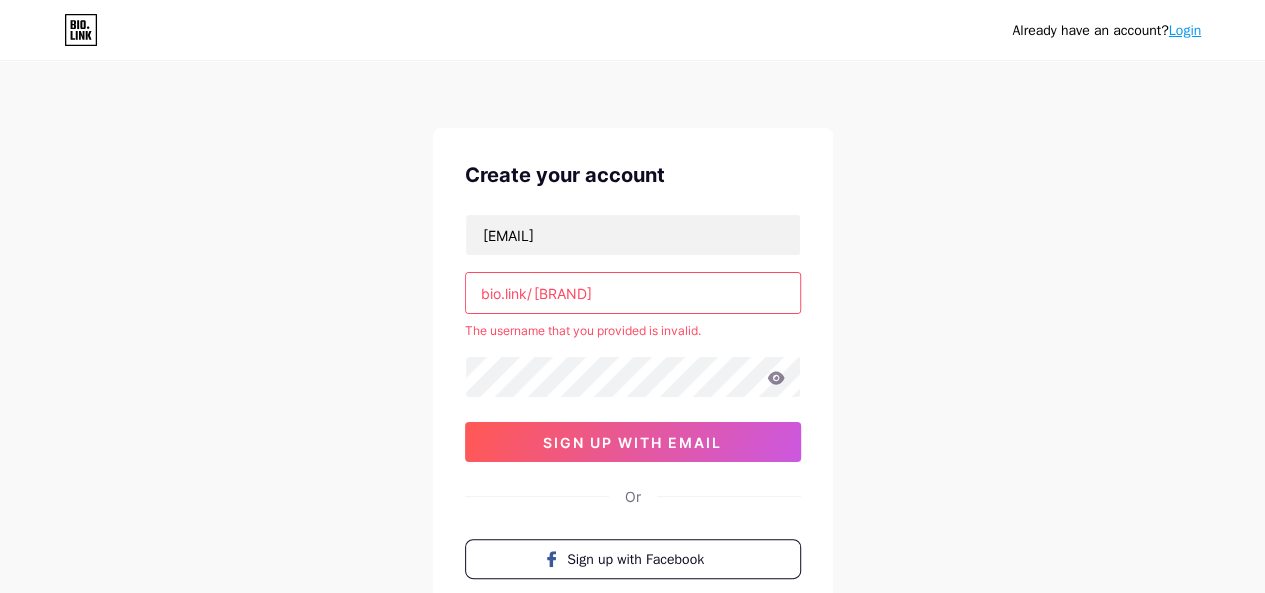 click on "[BRAND]" at bounding box center [633, 293] 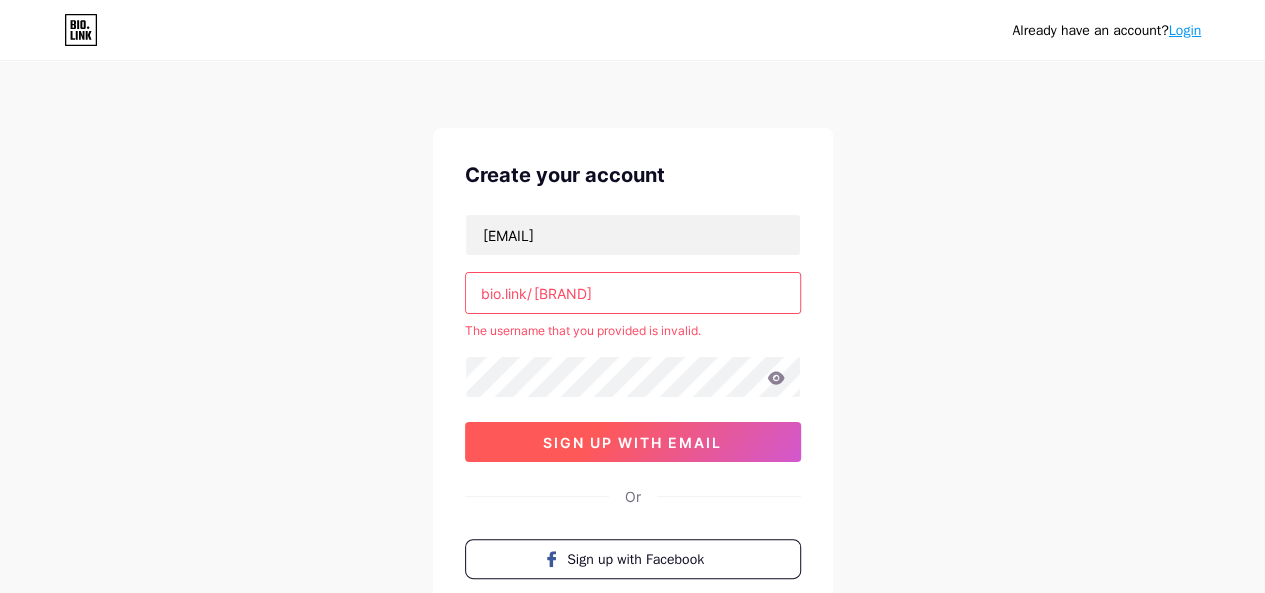 click on "sign up with email" at bounding box center (632, 442) 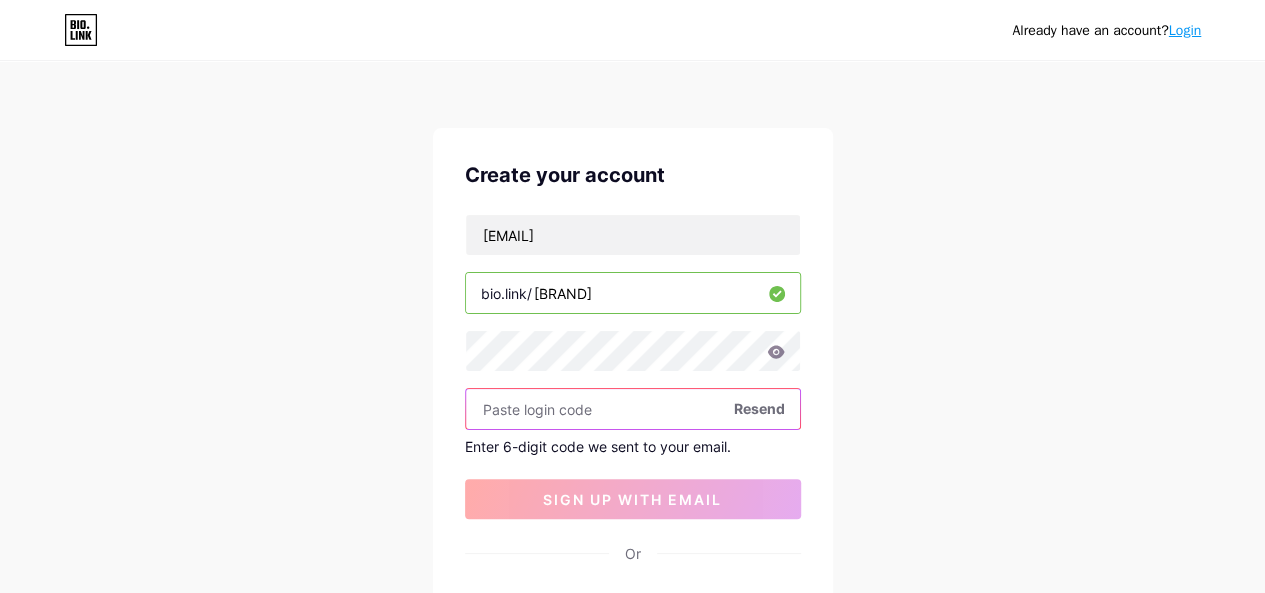 click at bounding box center (633, 409) 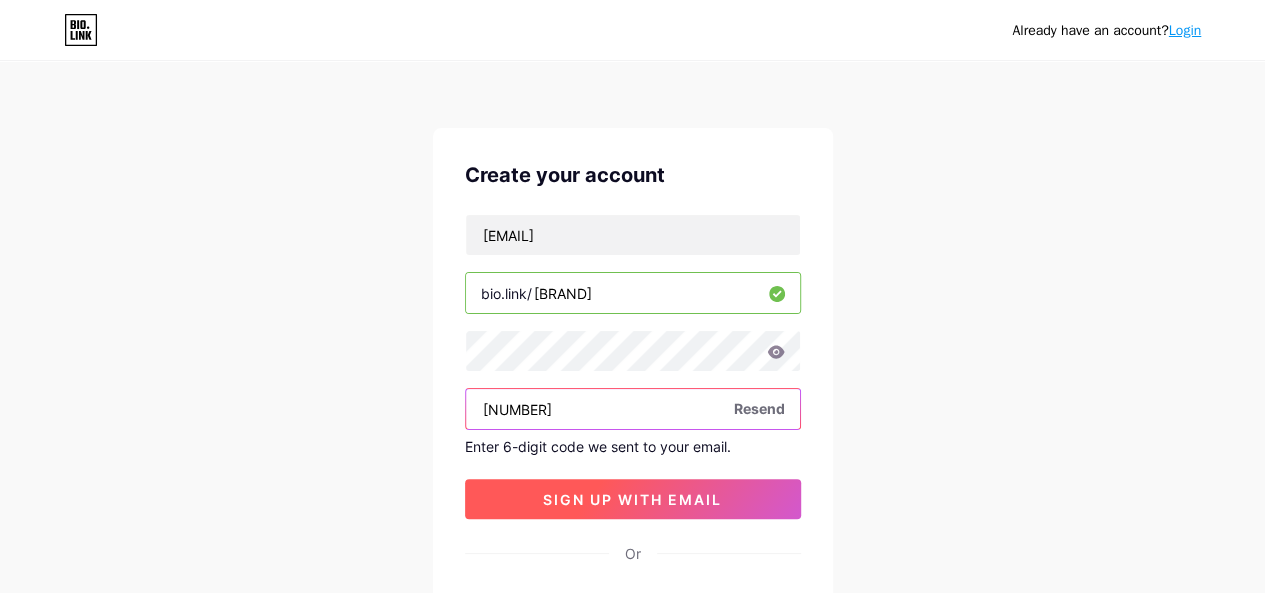 type on "[NUMBER]" 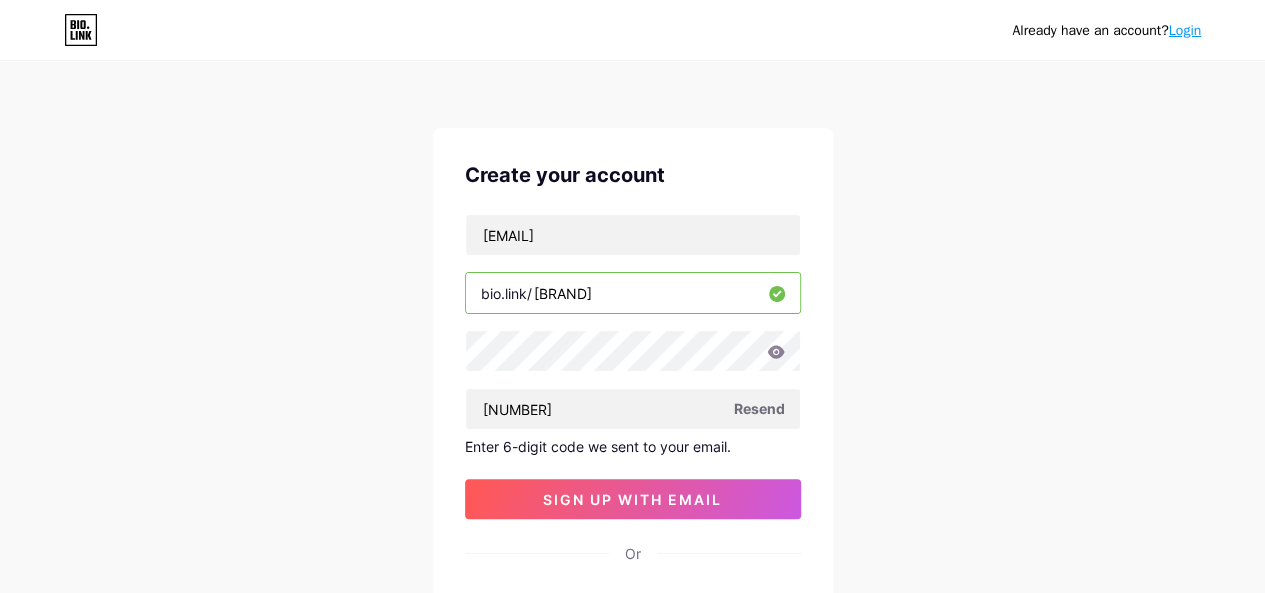 drag, startPoint x: 650, startPoint y: 487, endPoint x: 626, endPoint y: 460, distance: 36.124783 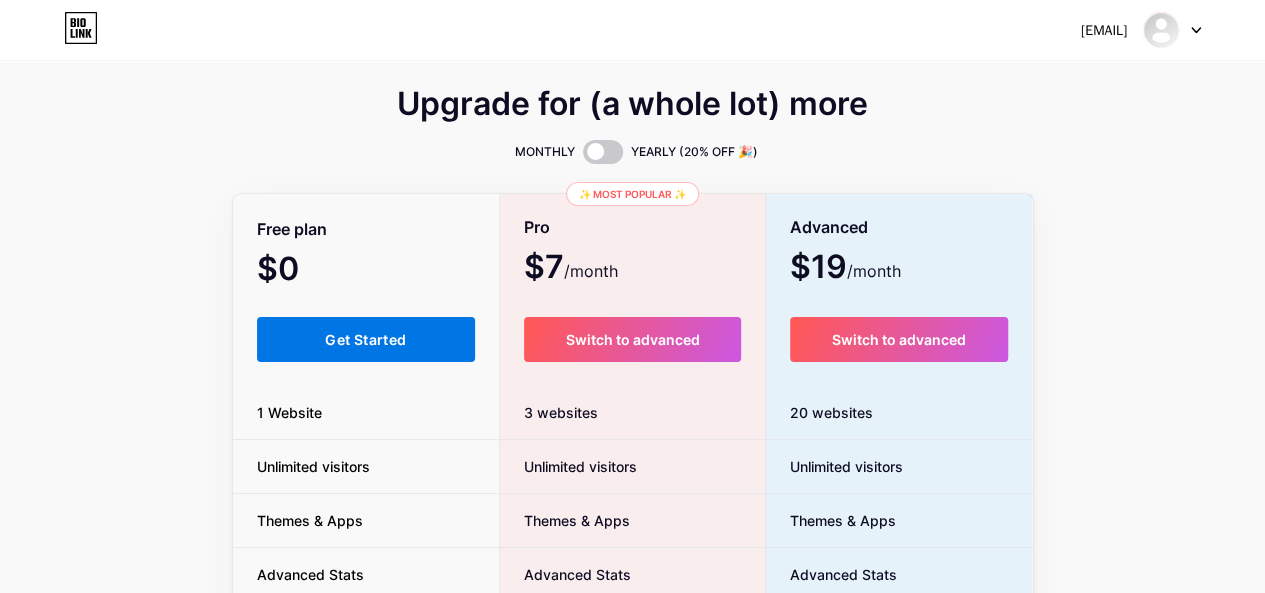 click on "Get Started" at bounding box center (365, 339) 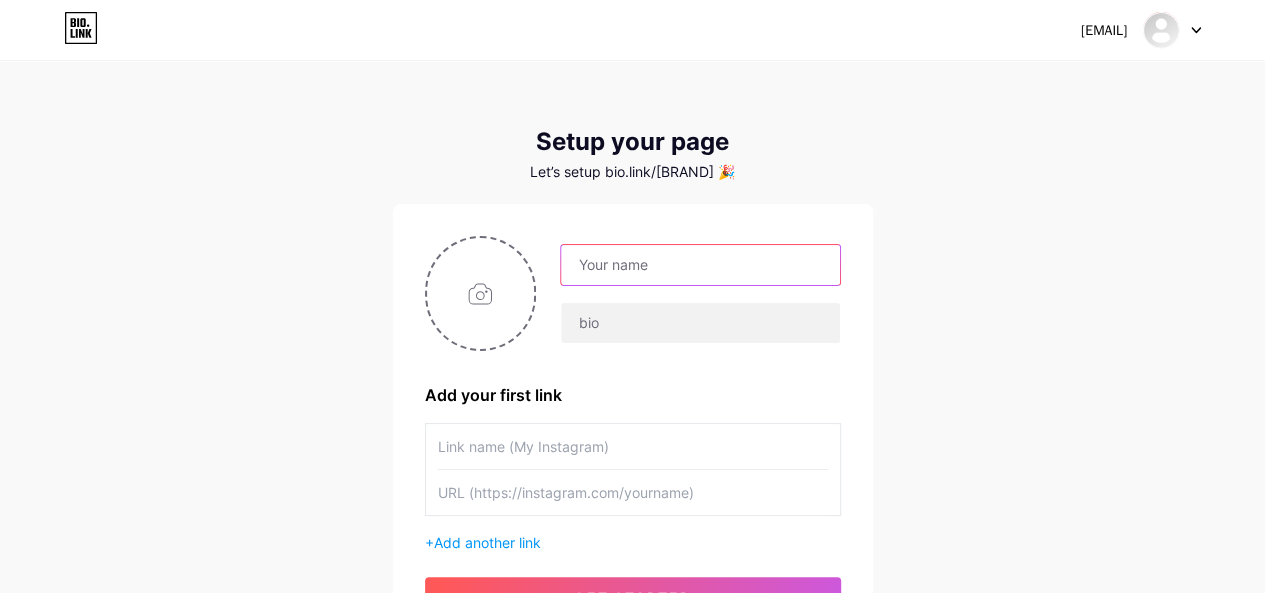 click at bounding box center [700, 265] 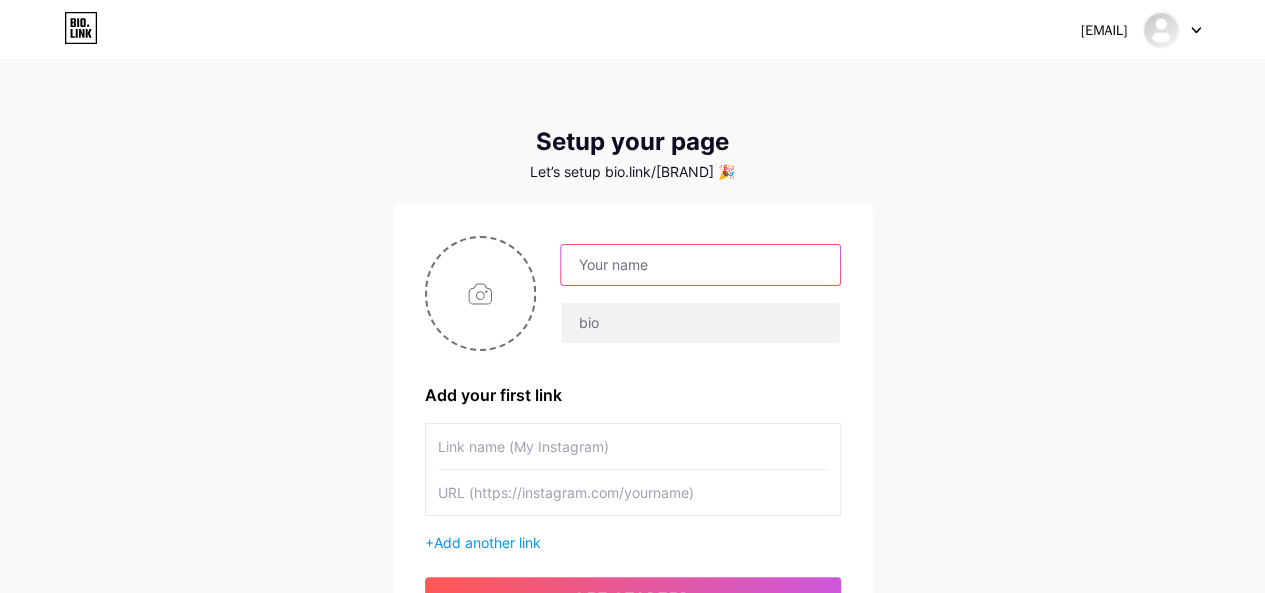 click at bounding box center (700, 265) 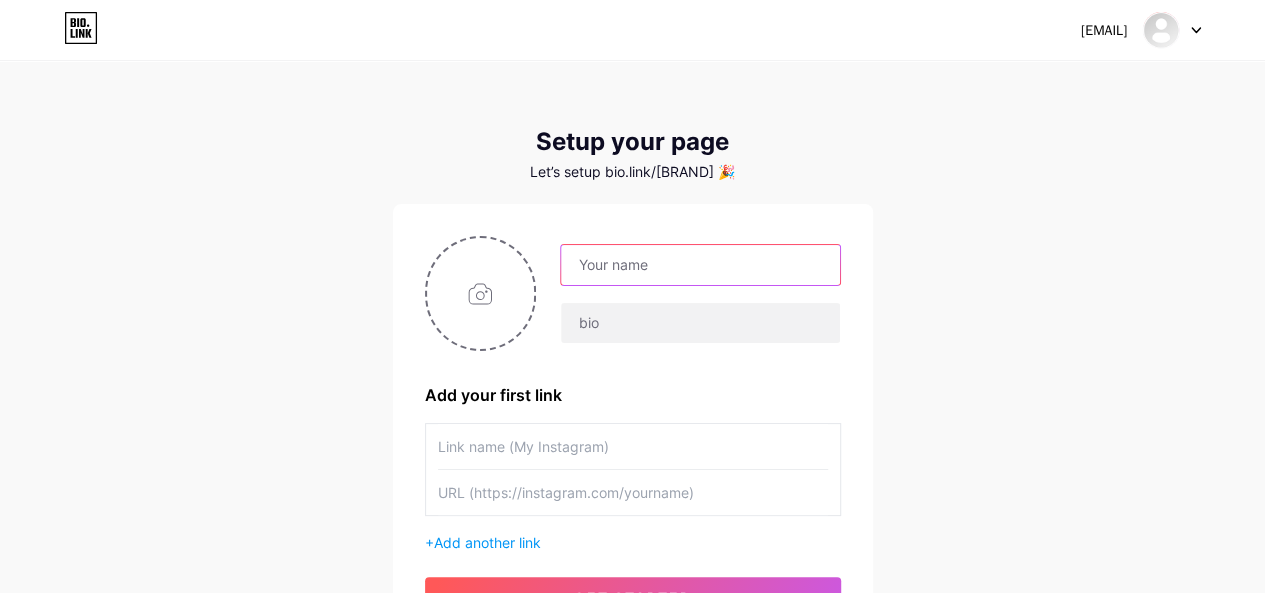 paste on "Academy for Leadership and Training" 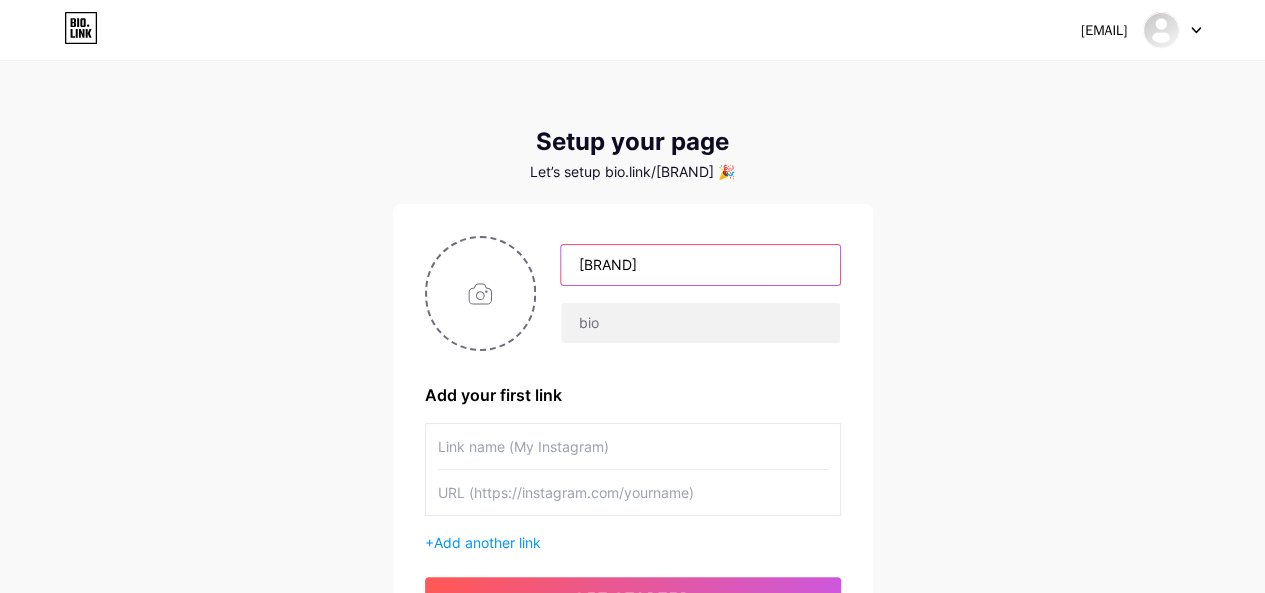 scroll, scrollTop: 0, scrollLeft: 1, axis: horizontal 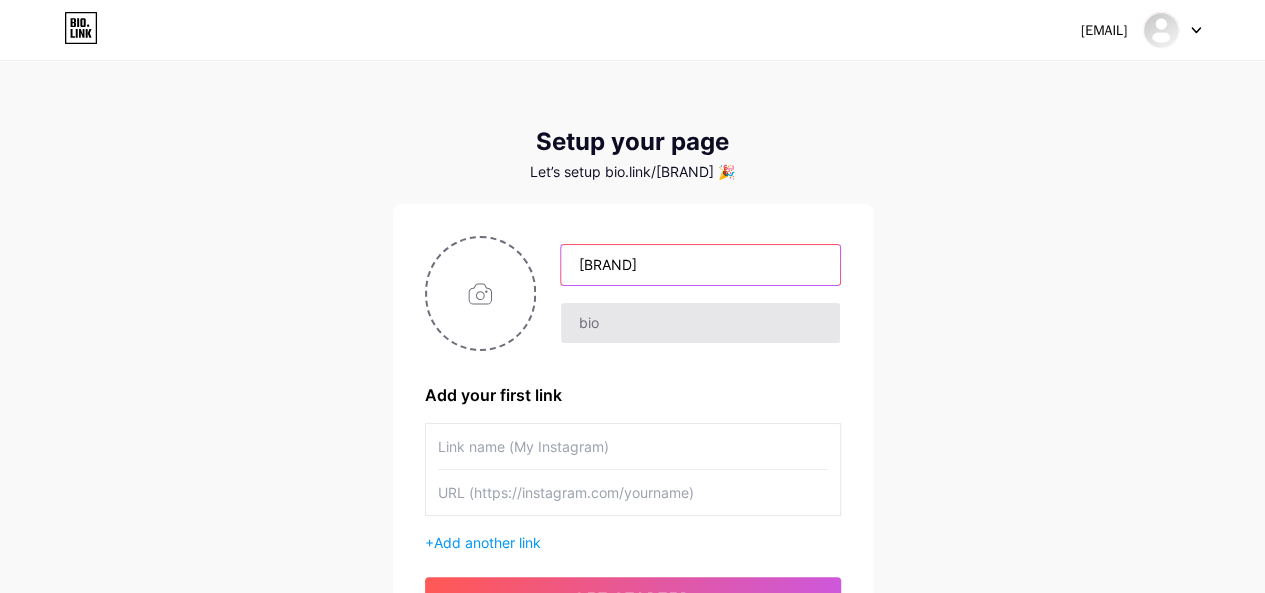type on "Academy for Leadership and Training" 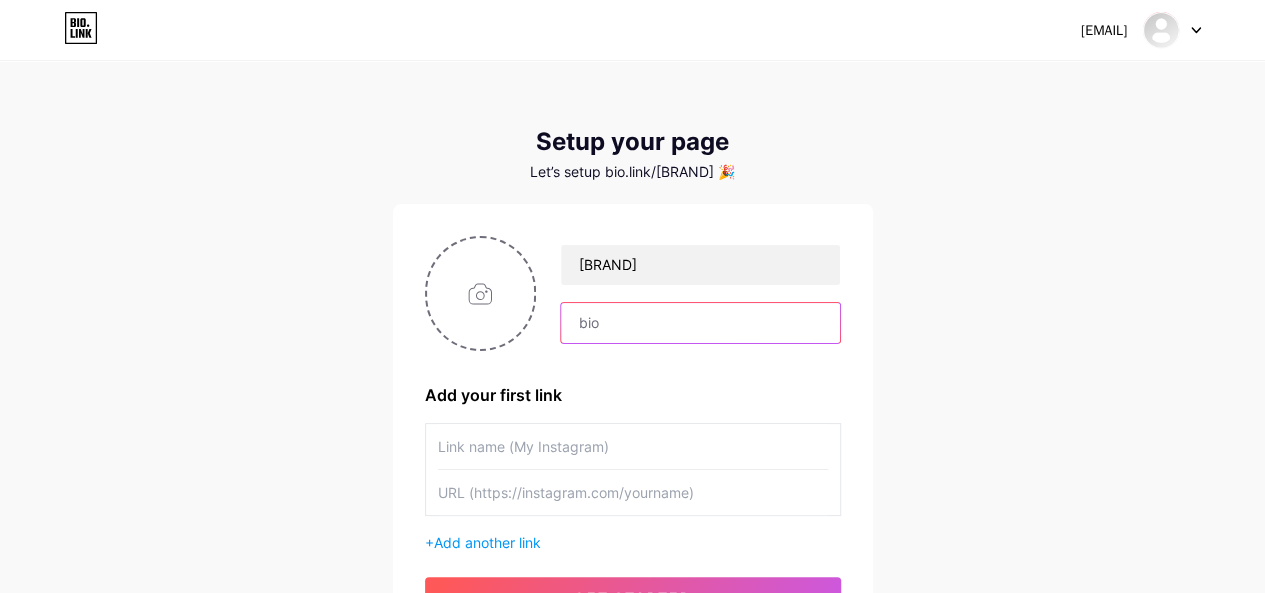click at bounding box center [700, 323] 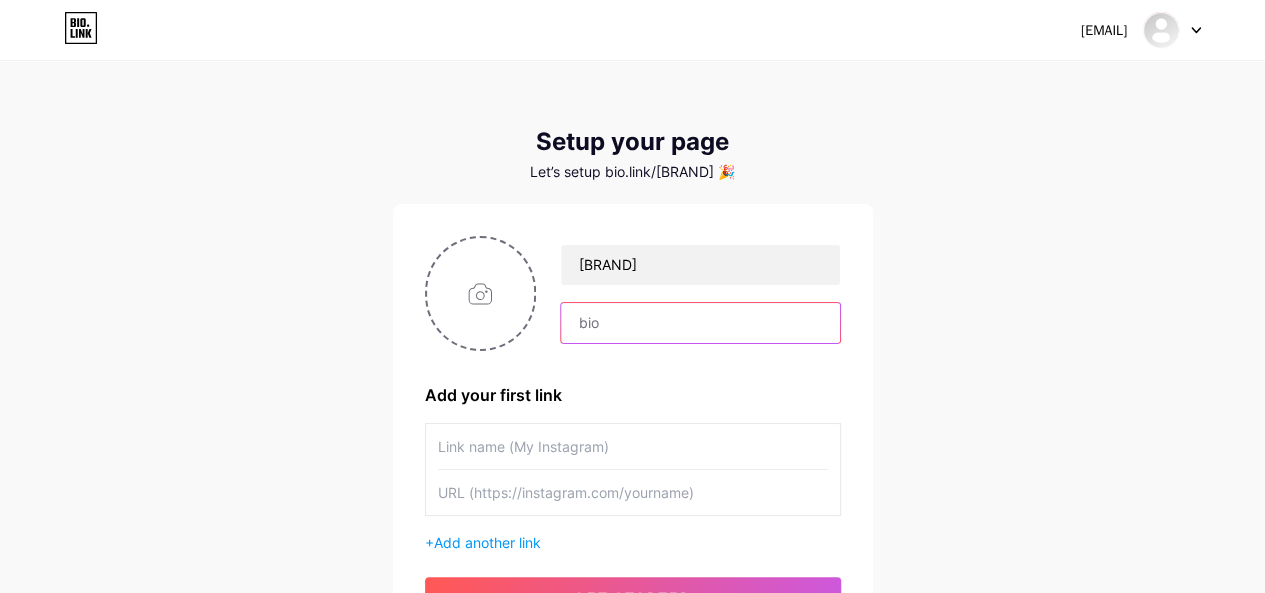 click at bounding box center [700, 323] 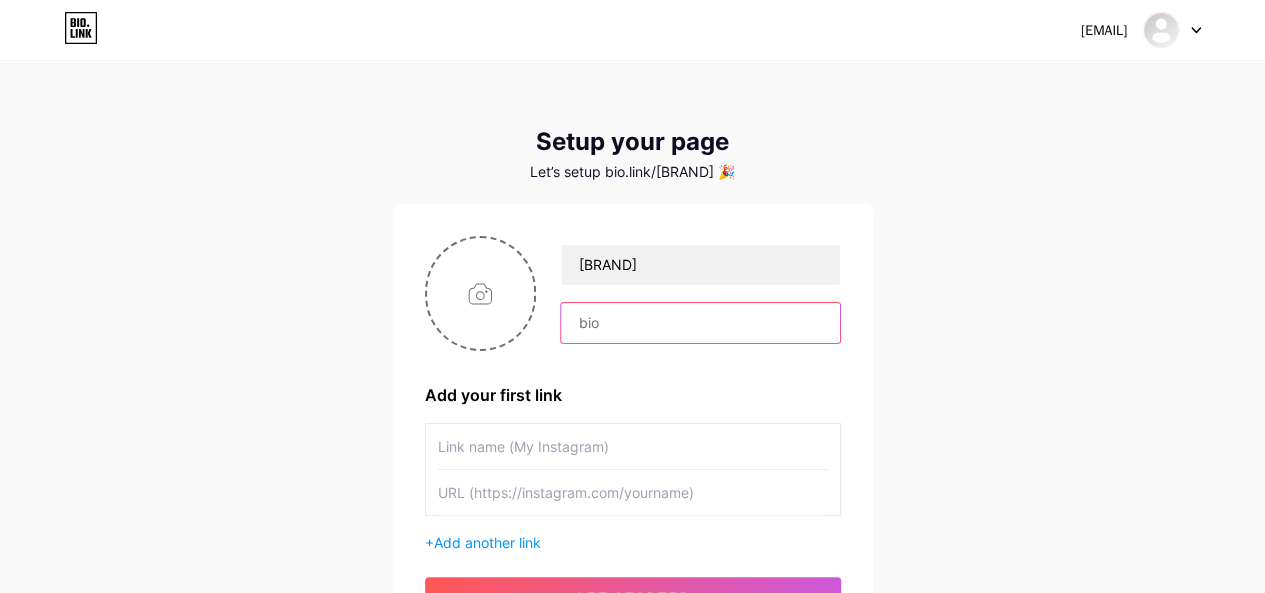 paste on "Academy for Leadership and Training empowers individuals and organizations through expert-led leadership programs, skills development" 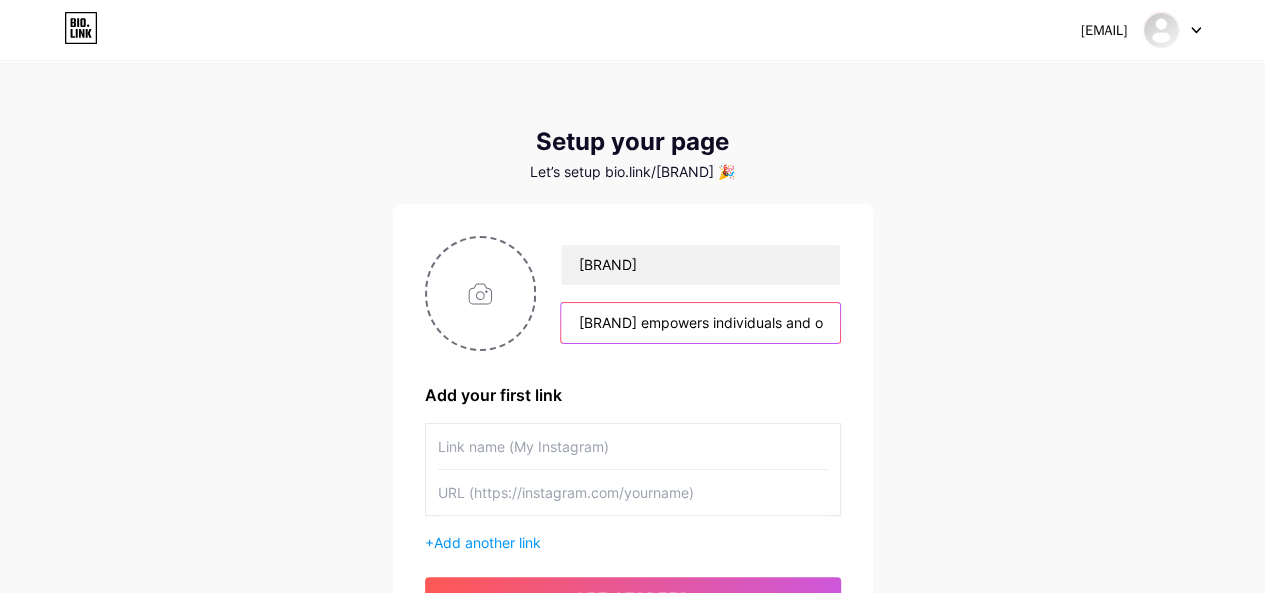 scroll, scrollTop: 0, scrollLeft: 668, axis: horizontal 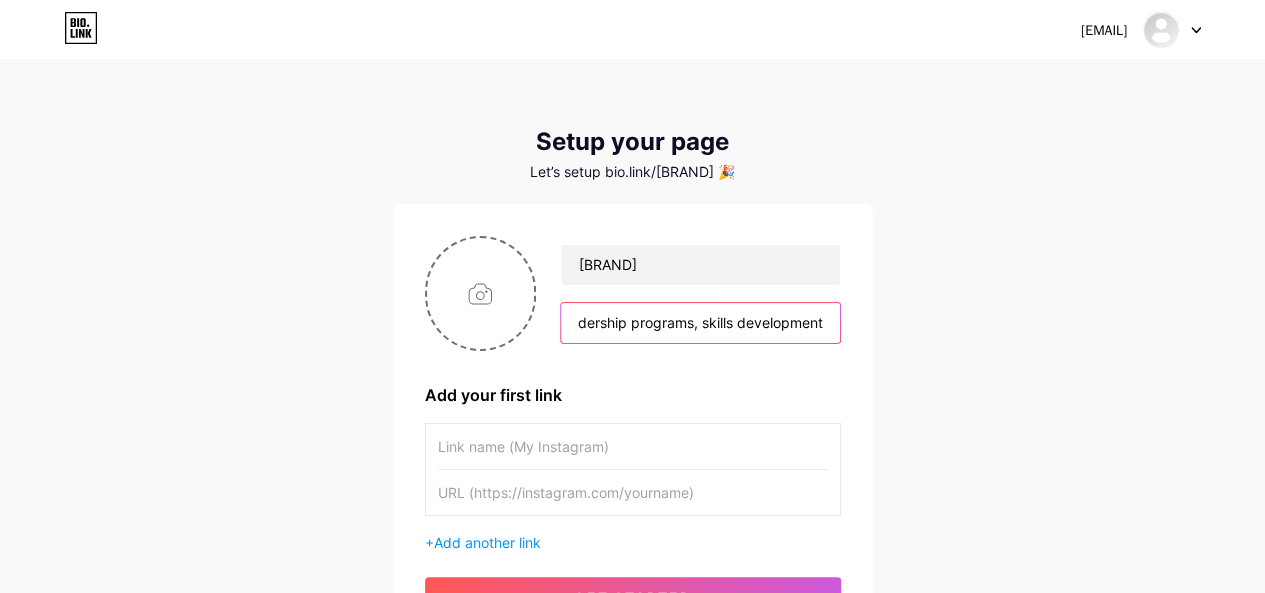 type on "Academy for Leadership and Training empowers individuals and organizations through expert-led leadership programs, skills development" 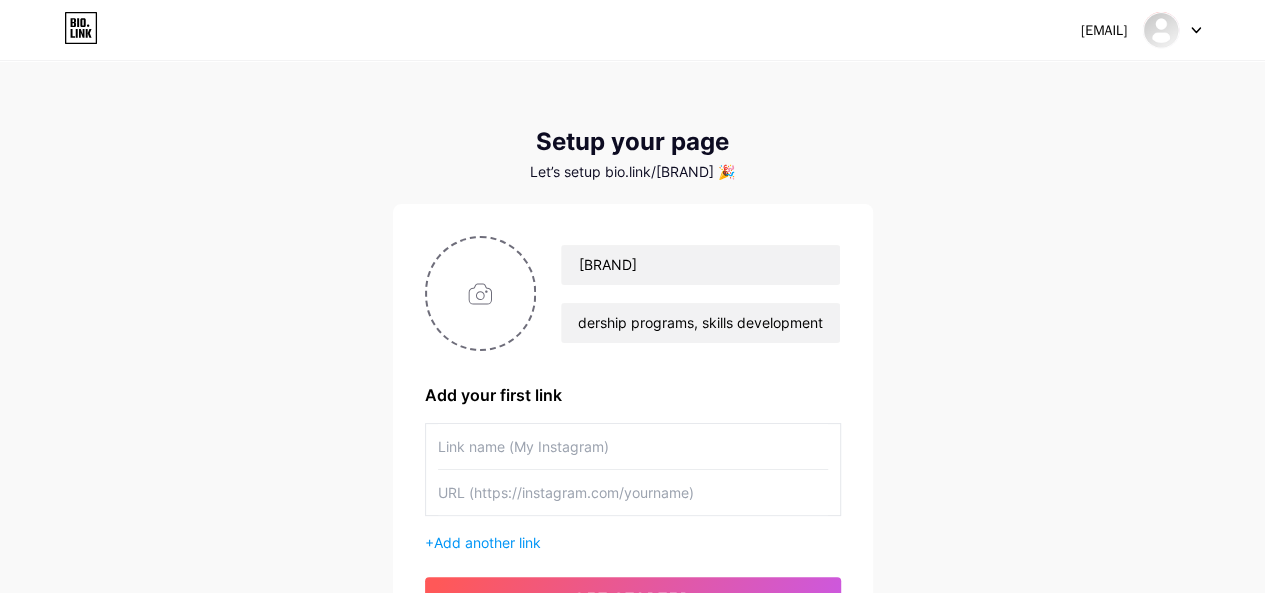 scroll, scrollTop: 0, scrollLeft: 0, axis: both 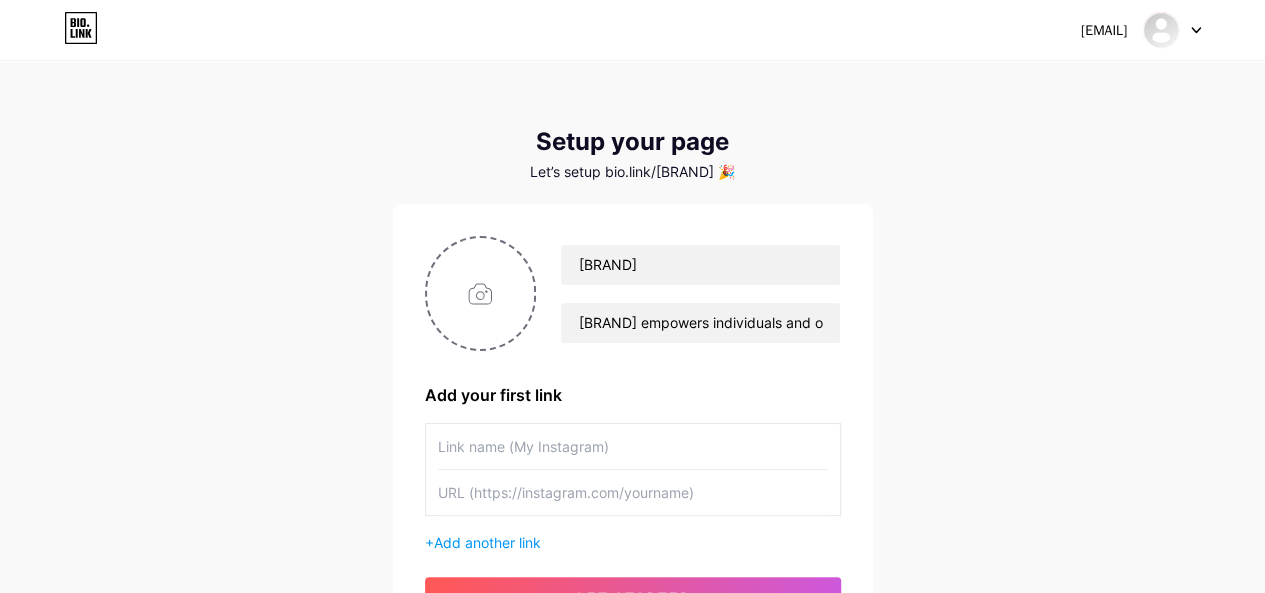 click at bounding box center (633, 446) 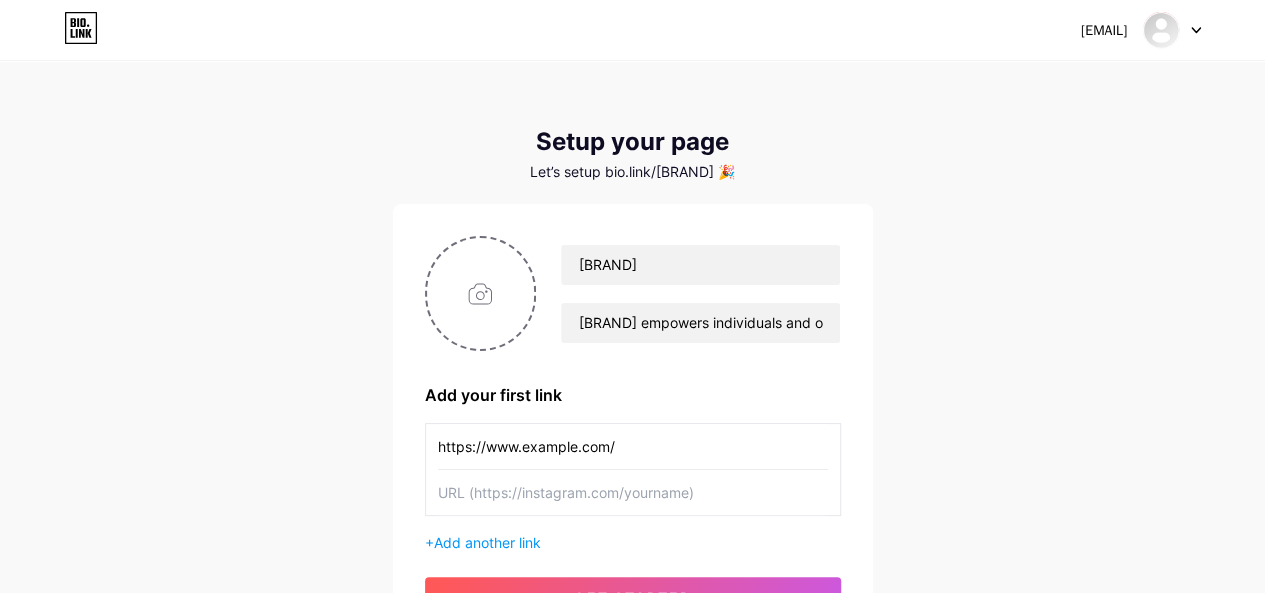 type on "https://www.academyforleadershipandtraining.com/" 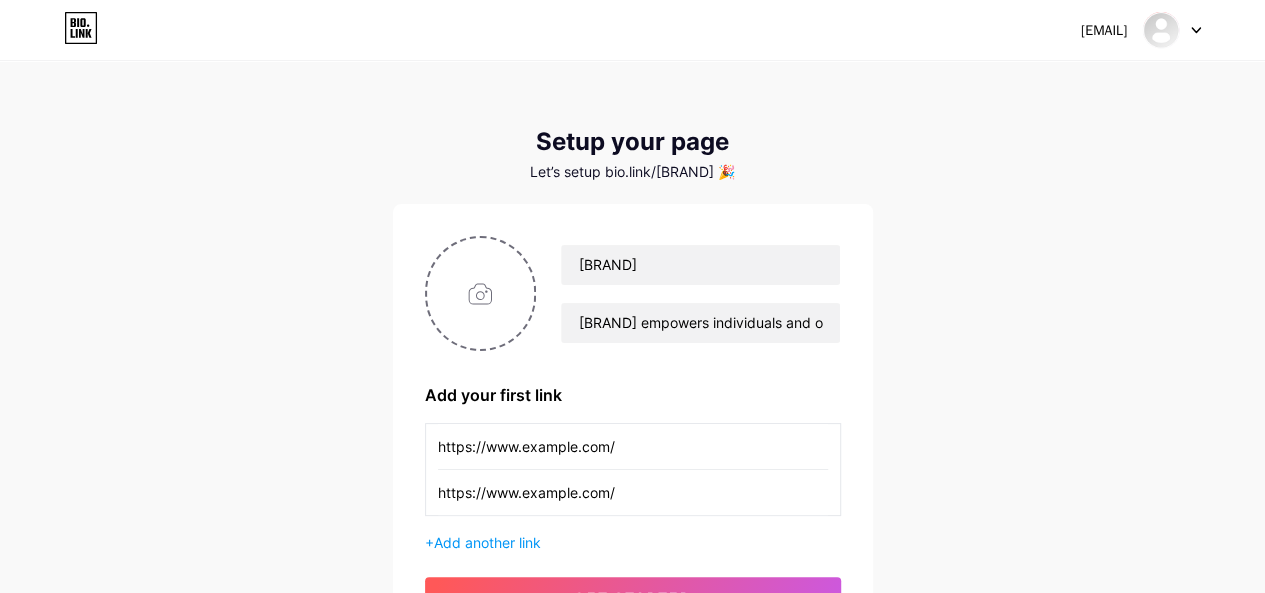 type on "https://www.academyforleadershipandtraining.com/" 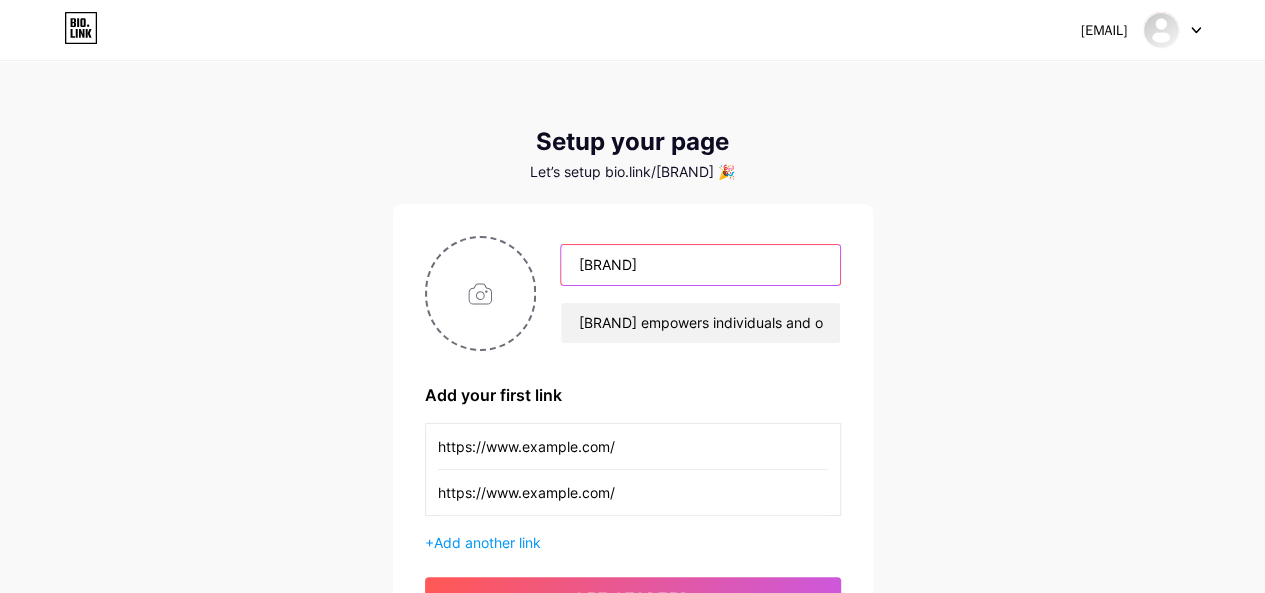 click on "Academy for Leadership and Training" at bounding box center [700, 265] 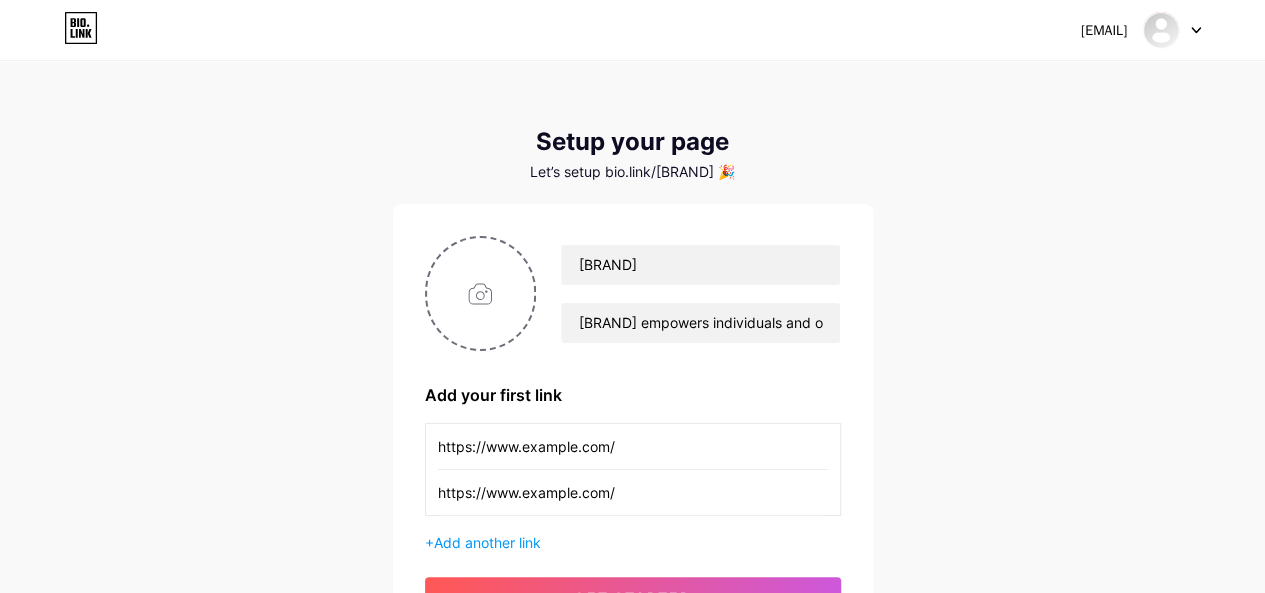 click on "https://www.academyforleadershipandtraining.com/" at bounding box center (633, 446) 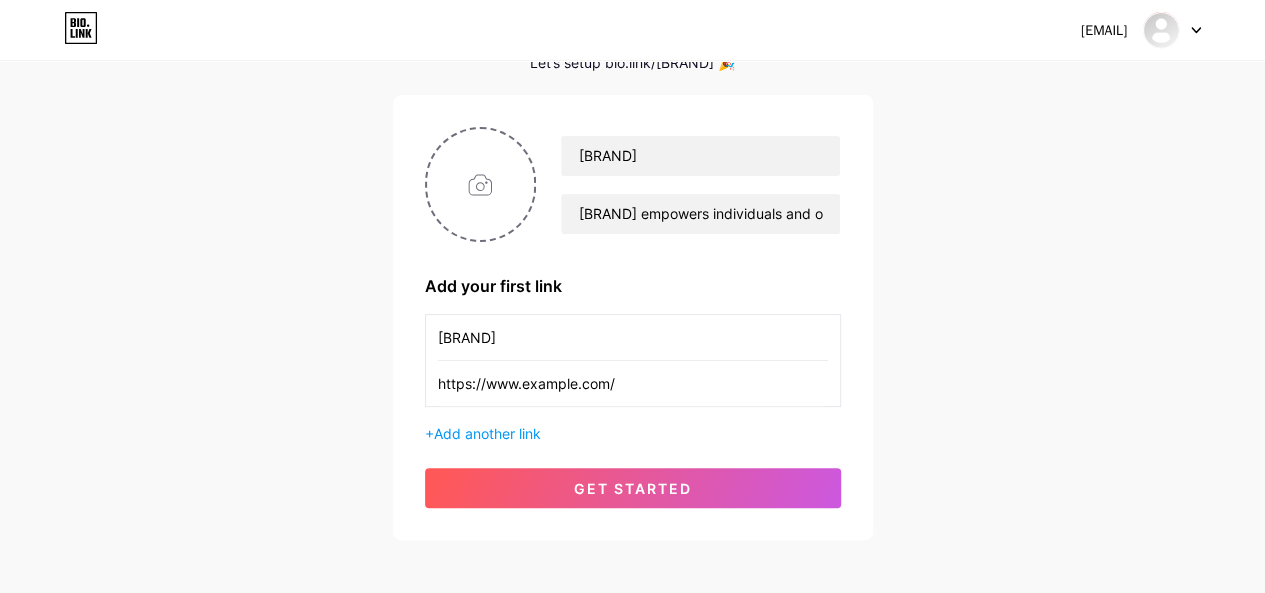 scroll, scrollTop: 198, scrollLeft: 0, axis: vertical 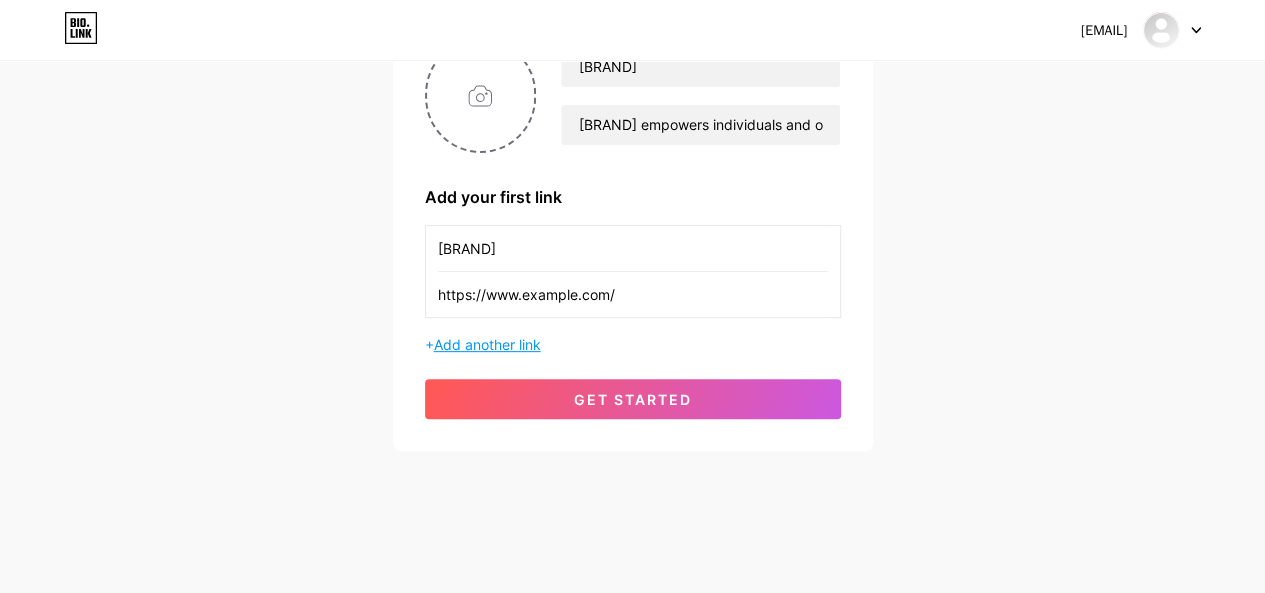 type on "Academy for Leadership and Training" 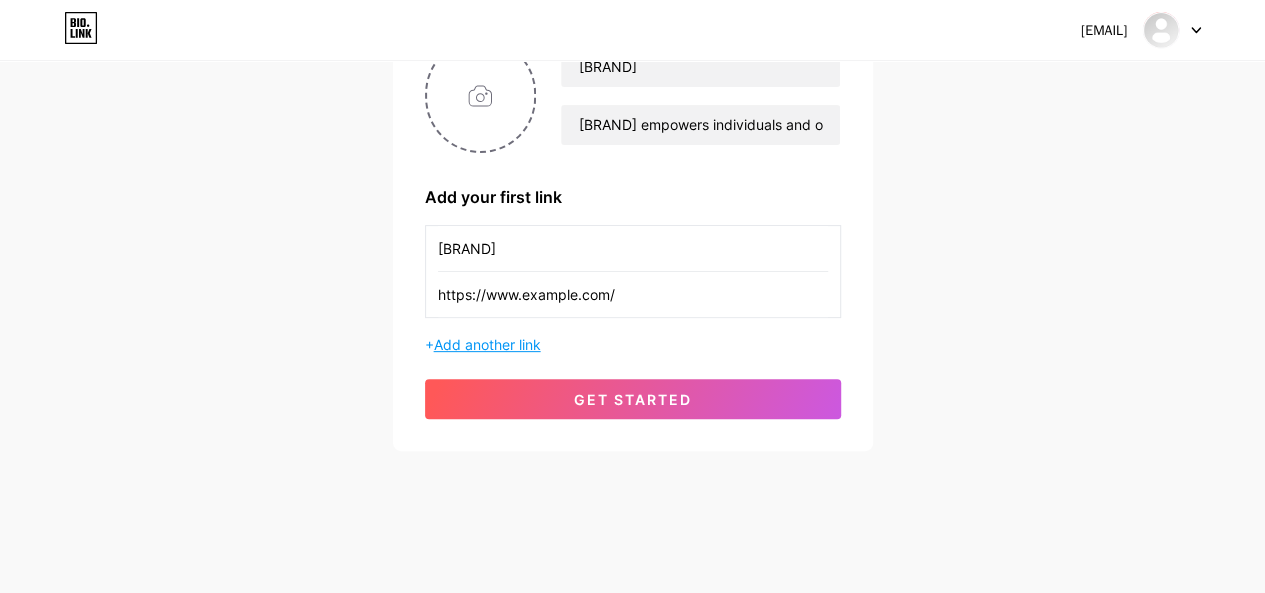 click on "Add another link" at bounding box center [487, 344] 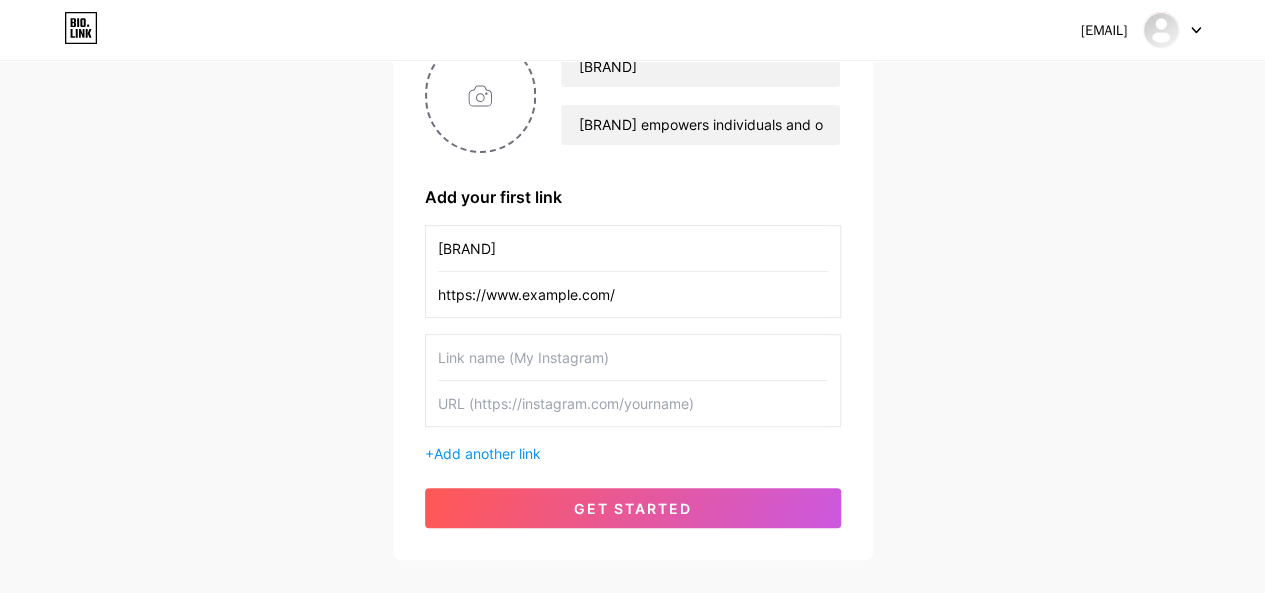 click at bounding box center (633, 403) 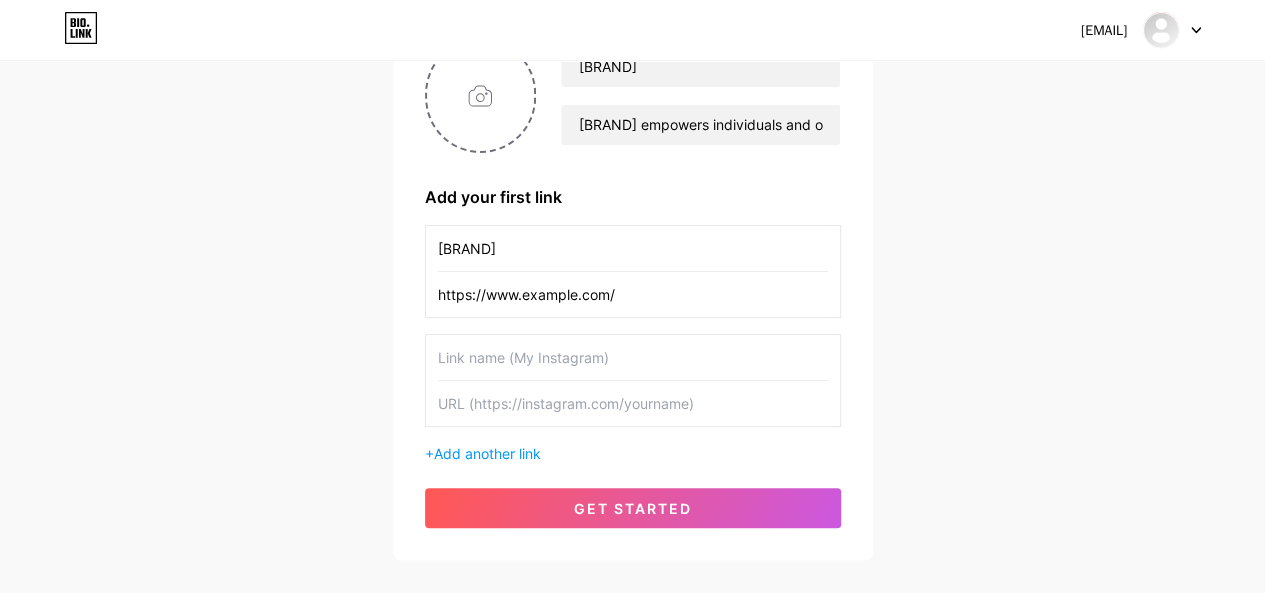 paste on "https://www.pinterest.com/academyforleader/_profile/" 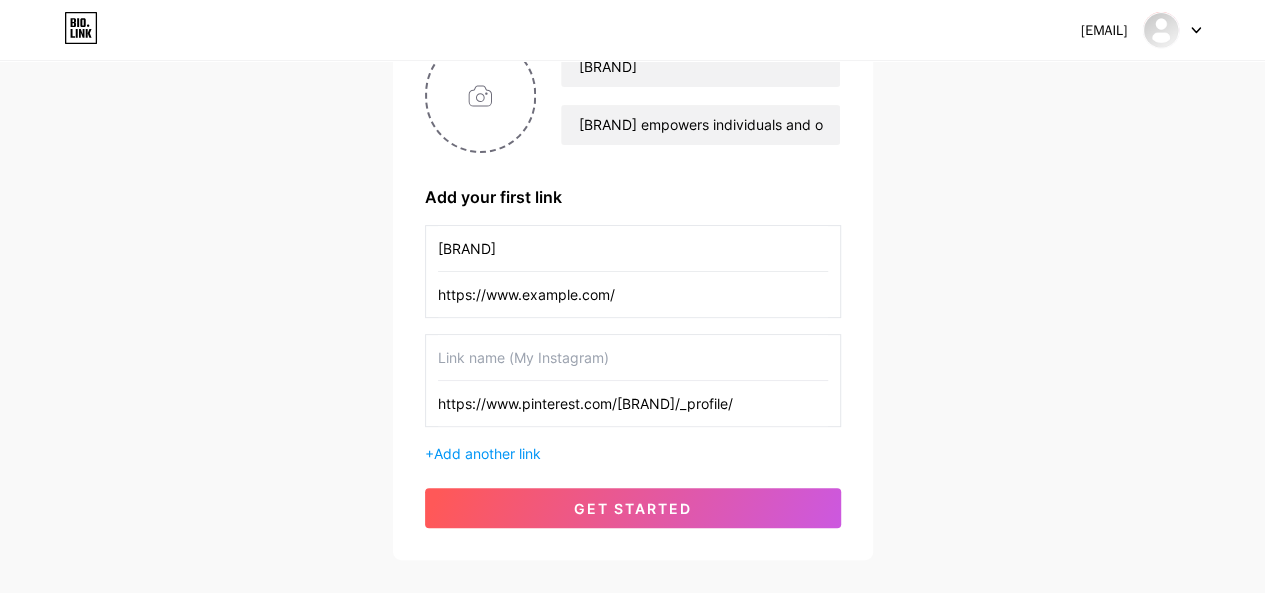 drag, startPoint x: 522, startPoint y: 403, endPoint x: 578, endPoint y: 401, distance: 56.0357 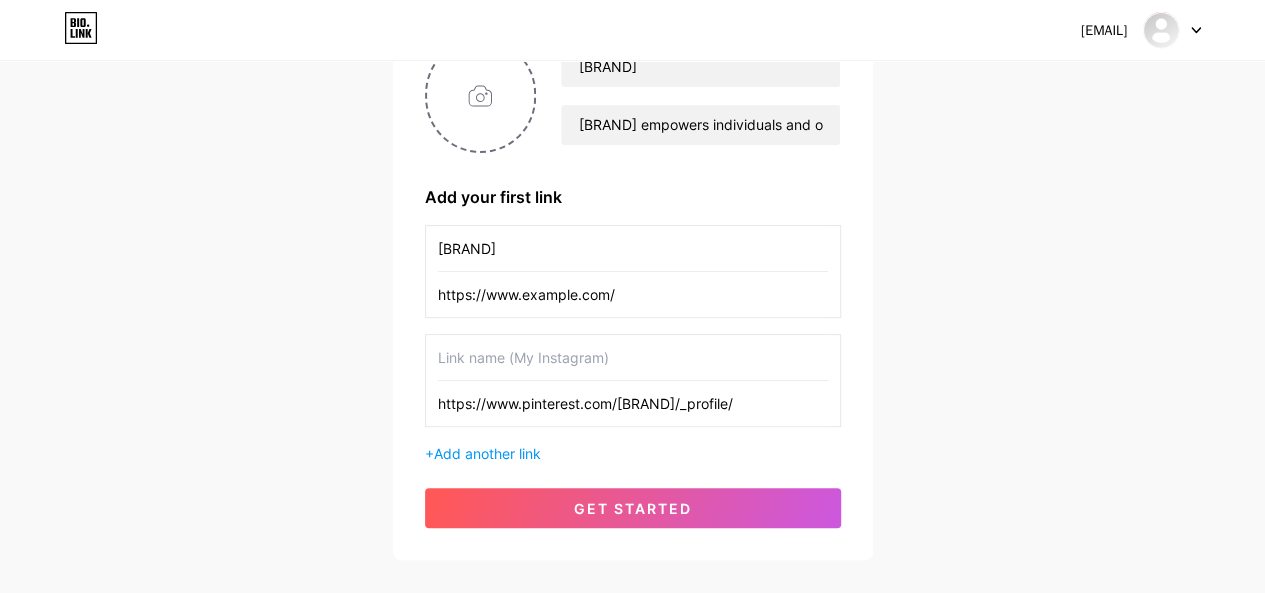 click on "https://www.pinterest.com/academyforleader/_profile/" at bounding box center [633, 403] 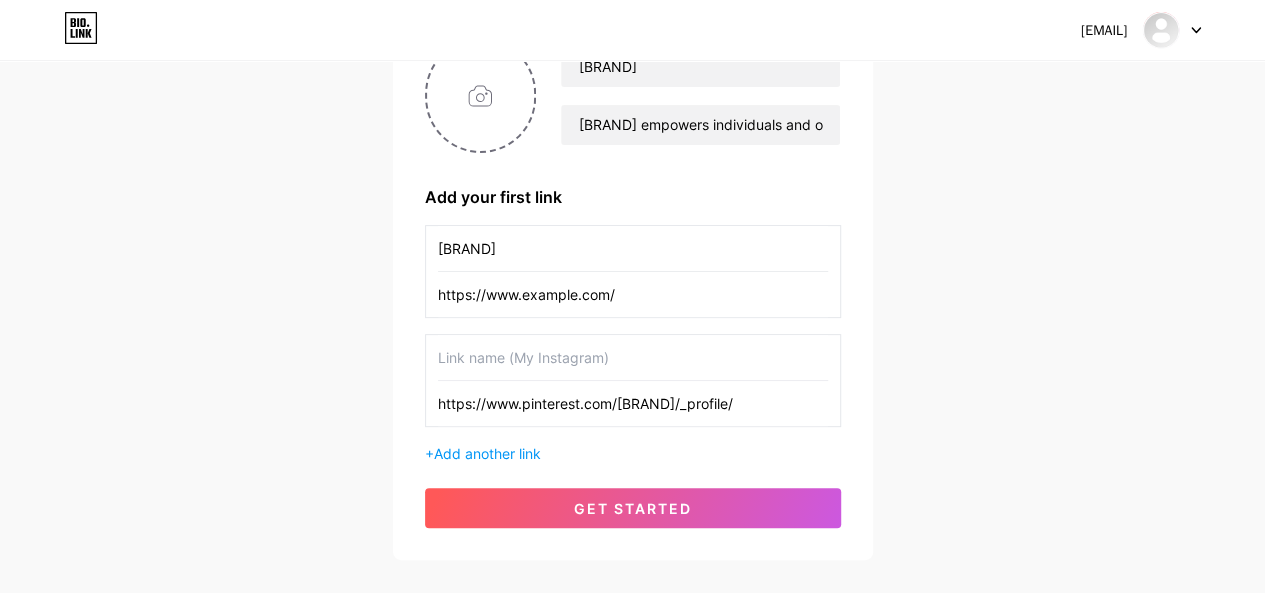 drag, startPoint x: 579, startPoint y: 402, endPoint x: 522, endPoint y: 401, distance: 57.00877 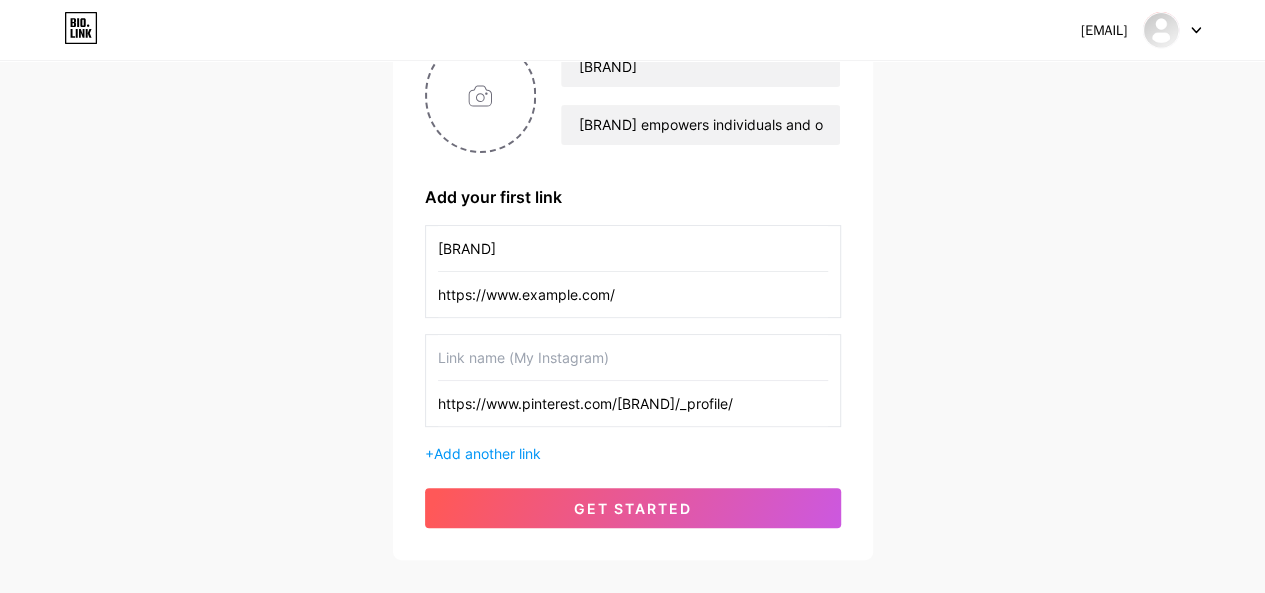 click on "https://www.pinterest.com/academyforleader/_profile/" at bounding box center [633, 403] 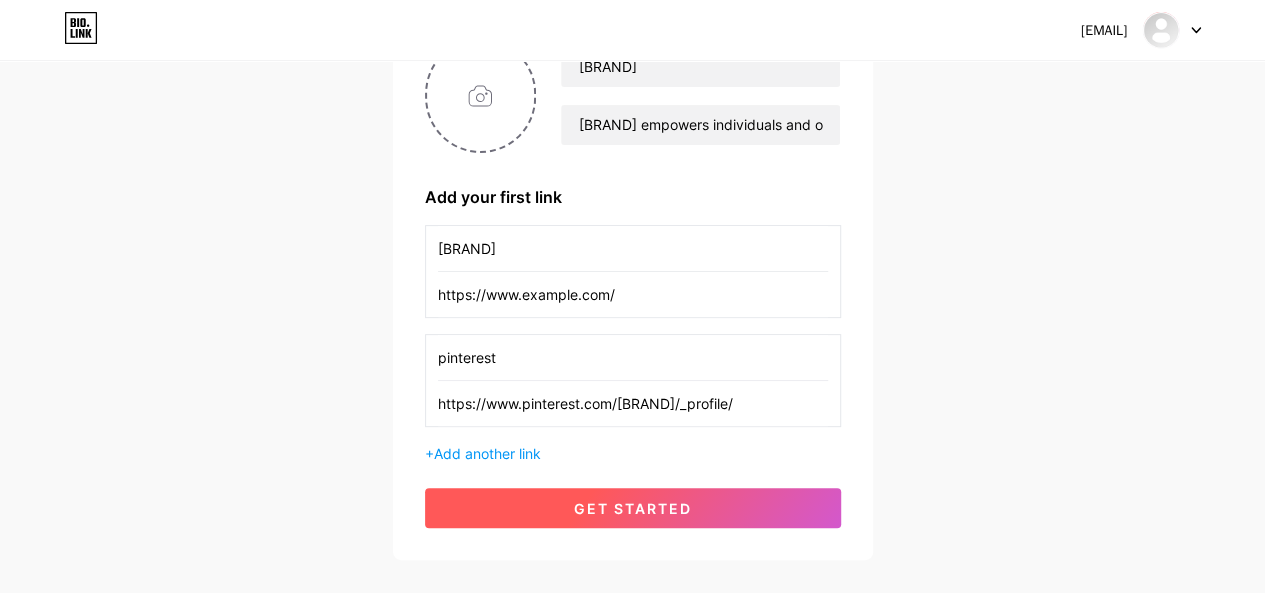 type on "pinterest" 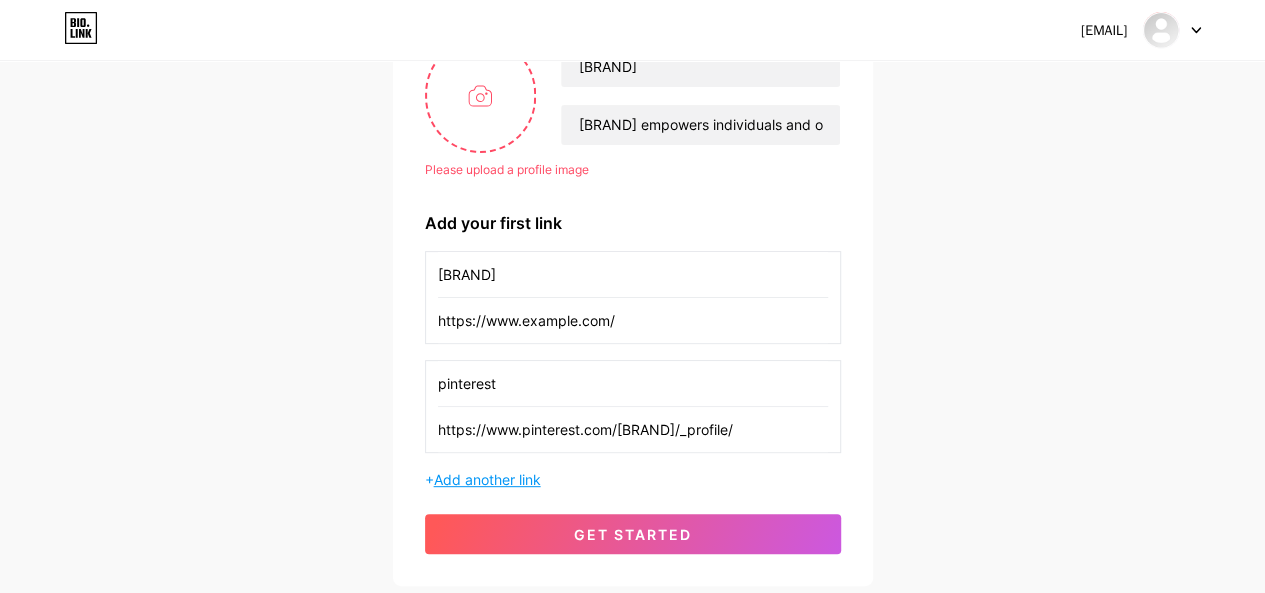 click on "Add another link" at bounding box center (487, 479) 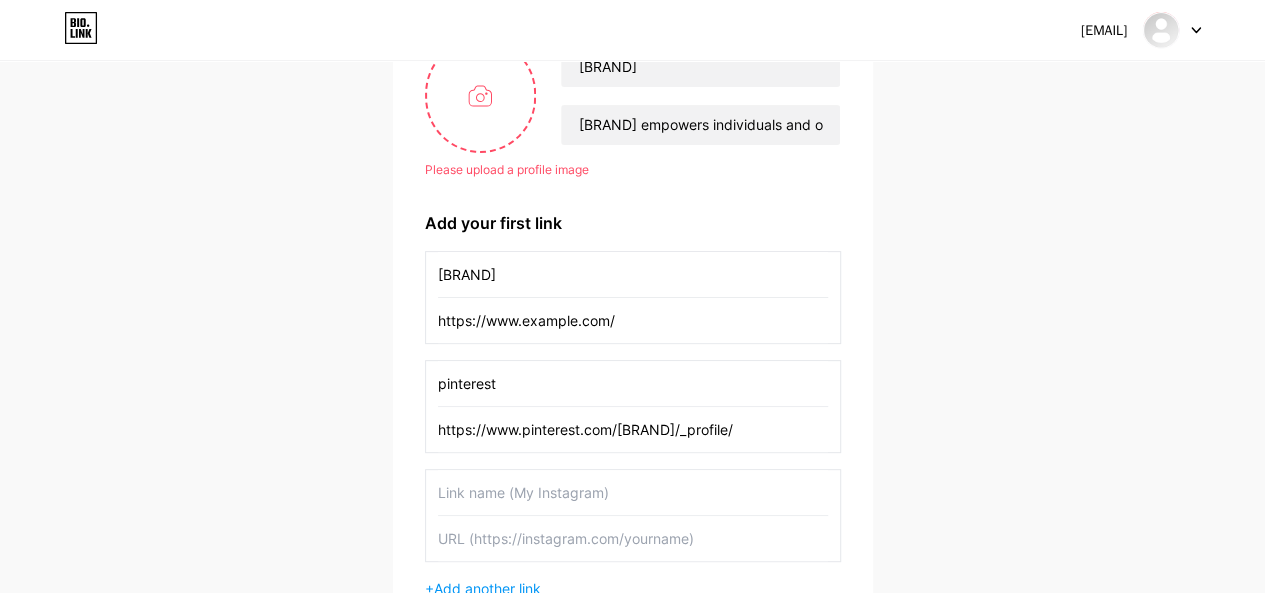 scroll, scrollTop: 298, scrollLeft: 0, axis: vertical 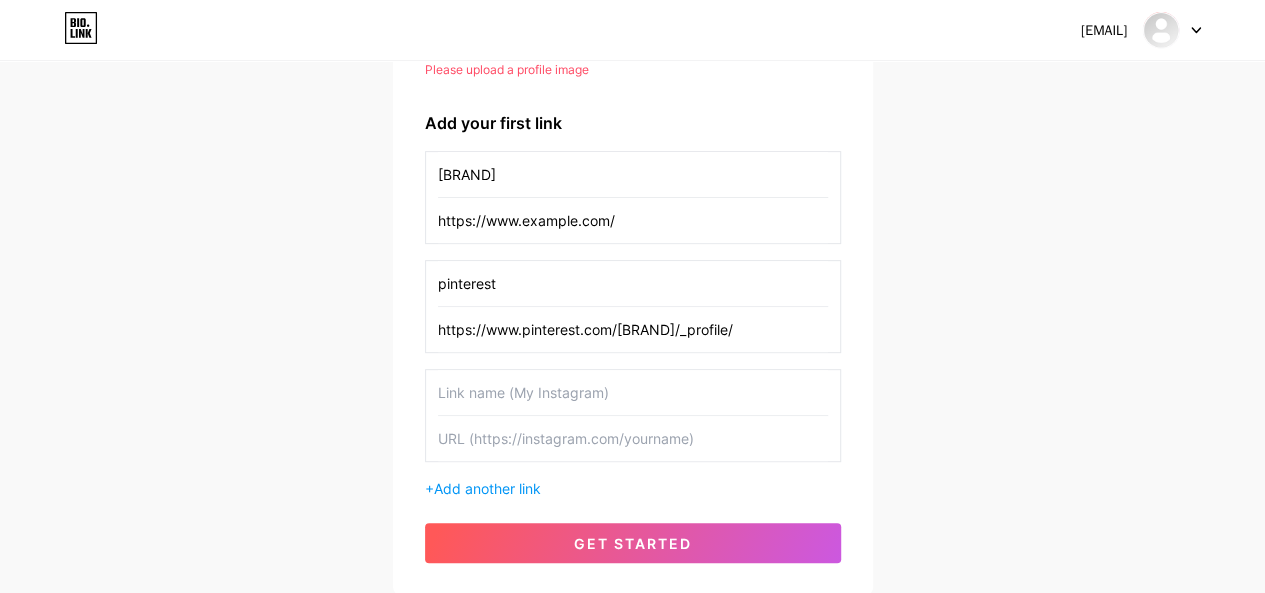 click at bounding box center (633, 438) 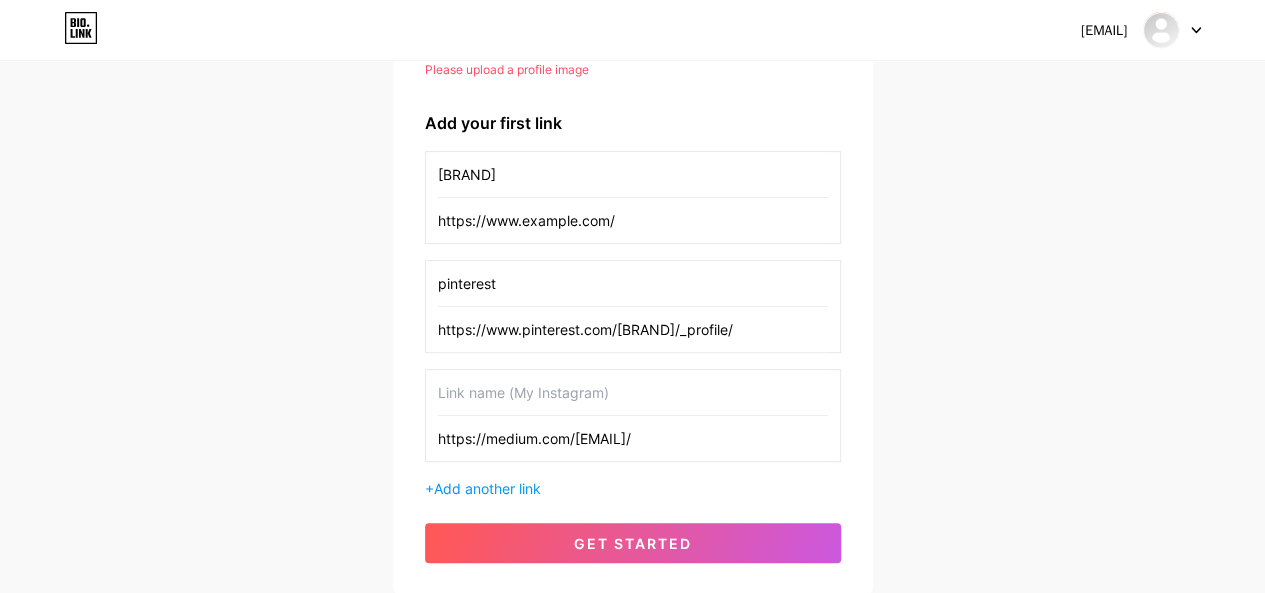 drag, startPoint x: 536, startPoint y: 434, endPoint x: 487, endPoint y: 436, distance: 49.0408 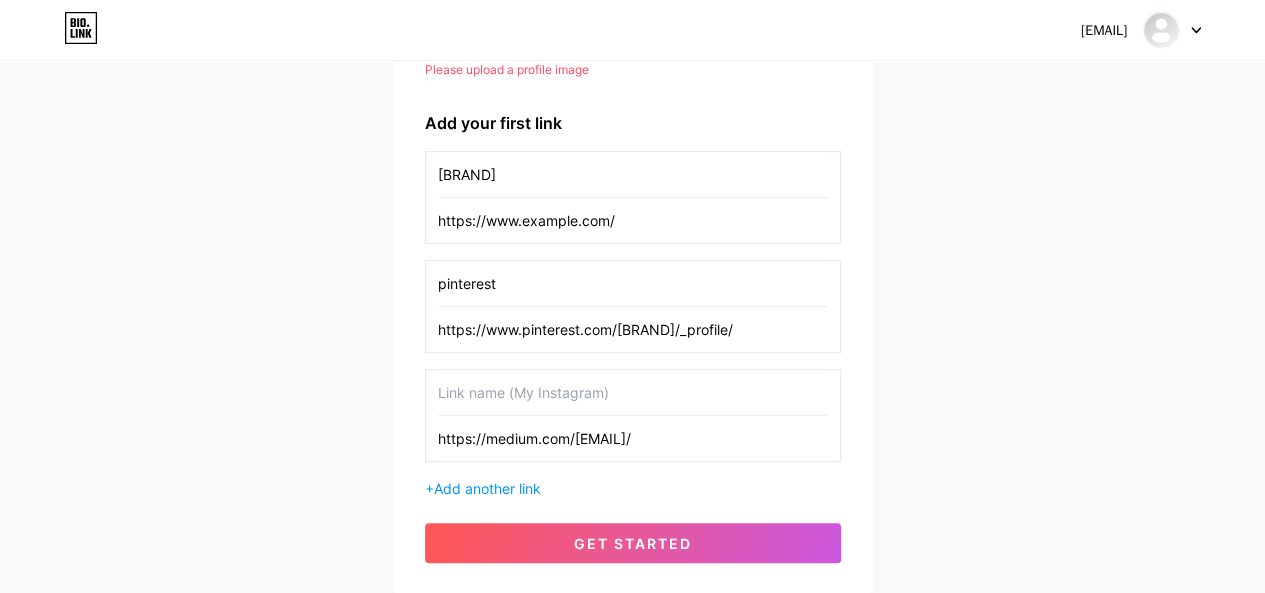 click on "https://medium.com/@sandrabullockseo310" at bounding box center (633, 438) 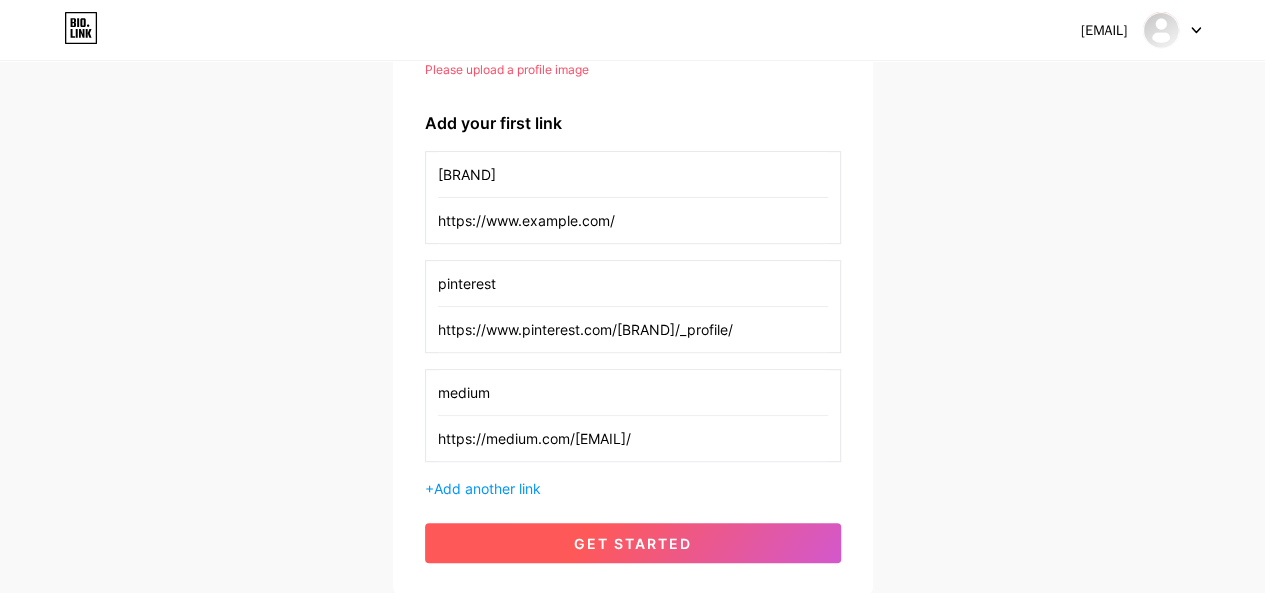 type on "medium" 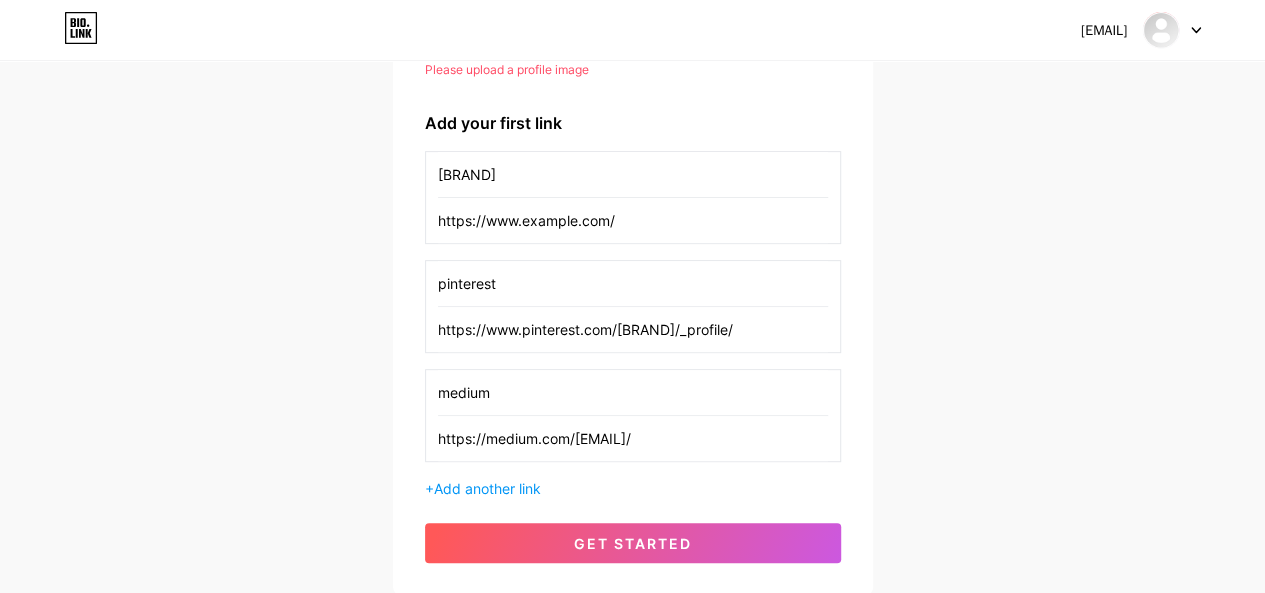 drag, startPoint x: 602, startPoint y: 539, endPoint x: 557, endPoint y: 489, distance: 67.26812 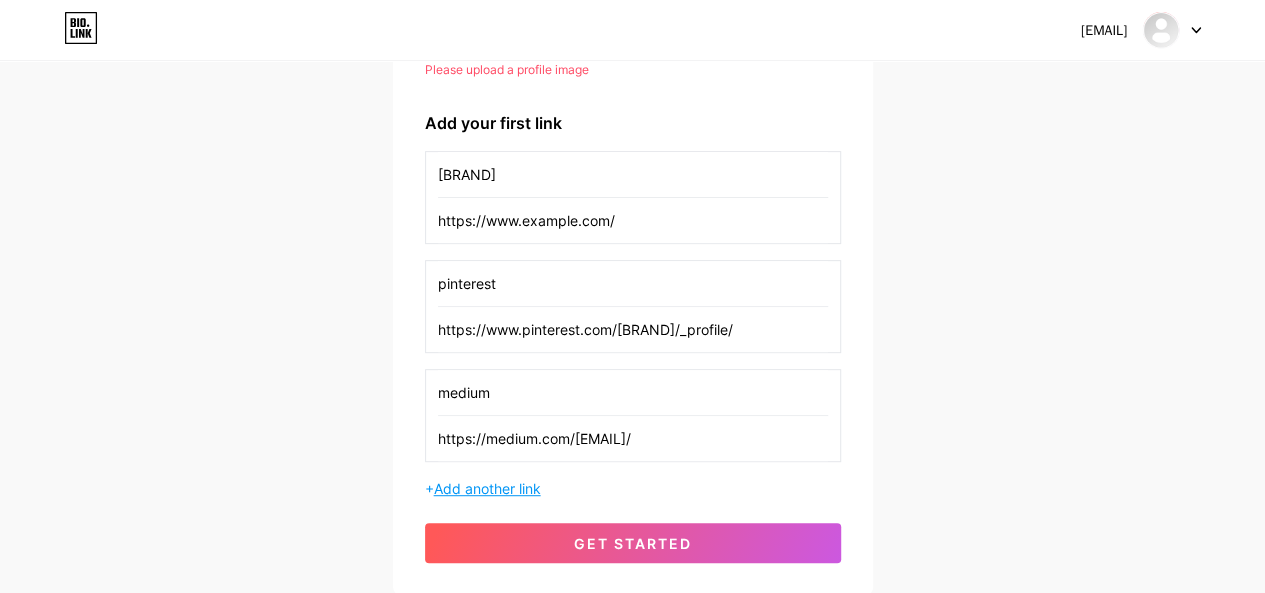 click on "Add another link" at bounding box center [487, 488] 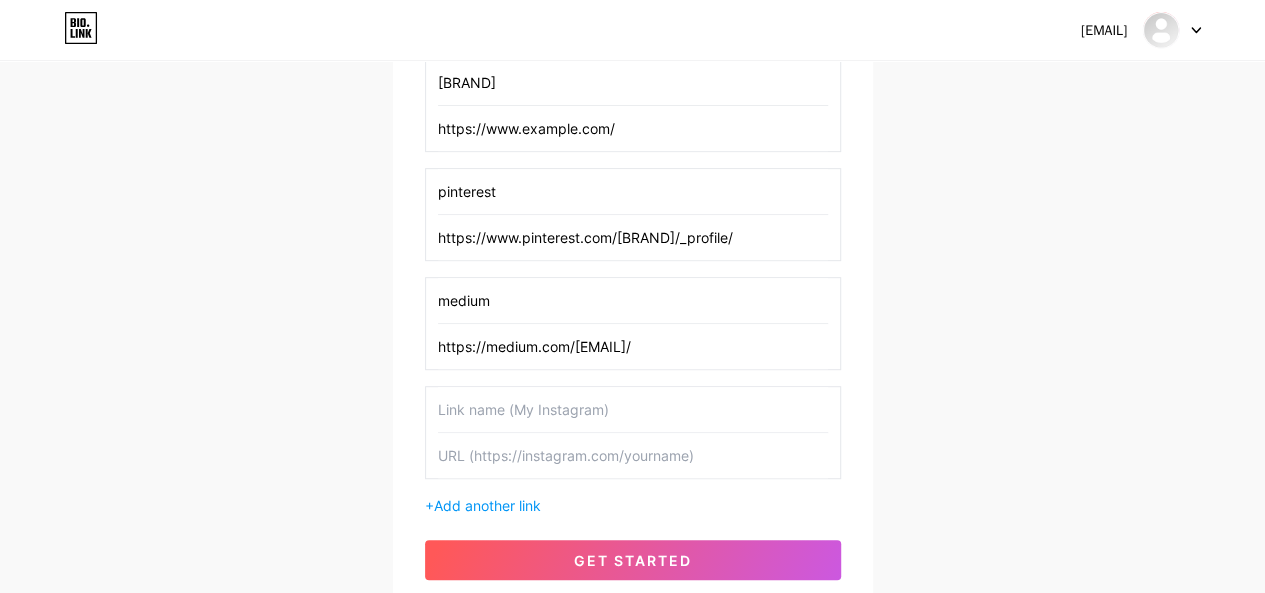 scroll, scrollTop: 498, scrollLeft: 0, axis: vertical 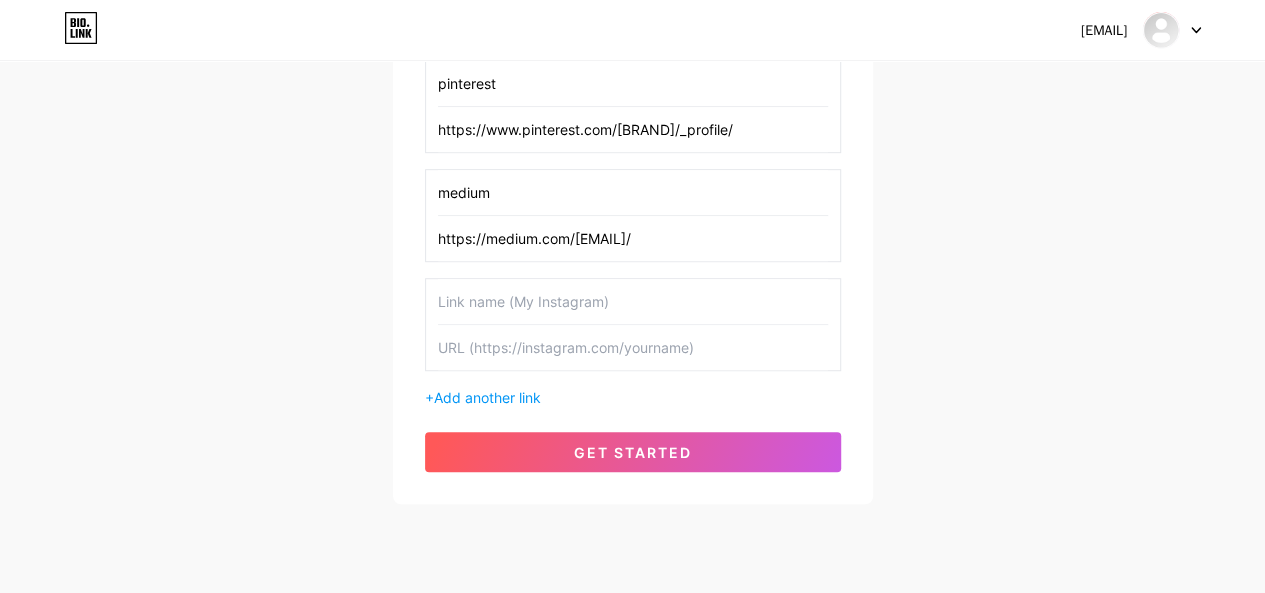 click at bounding box center (633, 347) 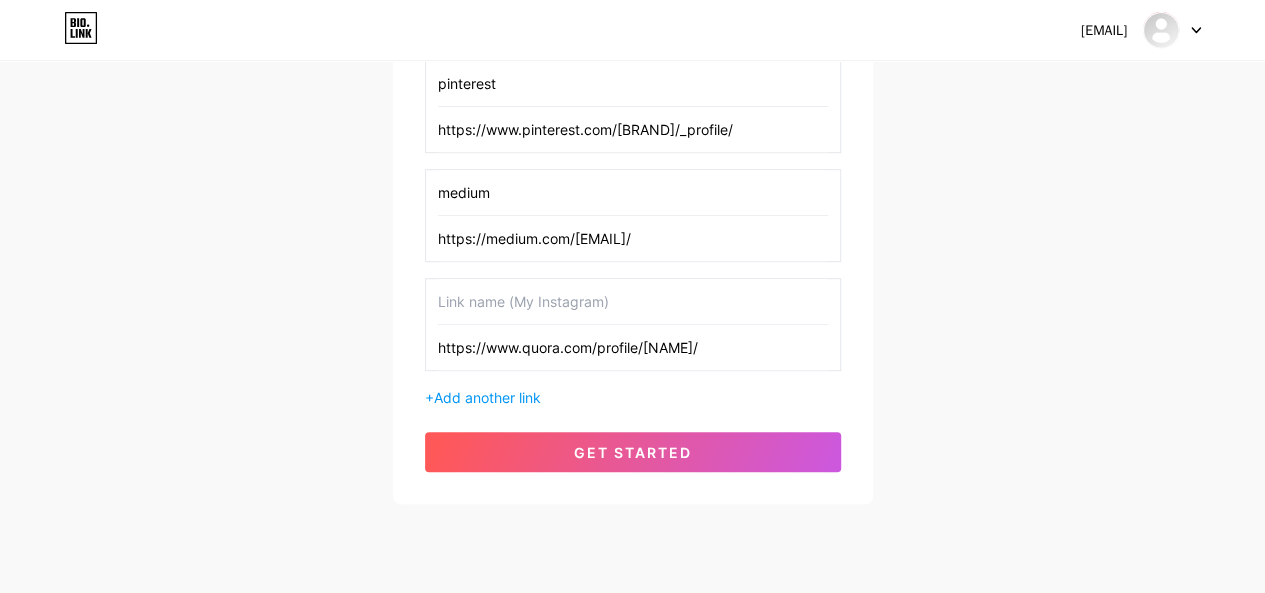 drag, startPoint x: 521, startPoint y: 343, endPoint x: 559, endPoint y: 347, distance: 38.209946 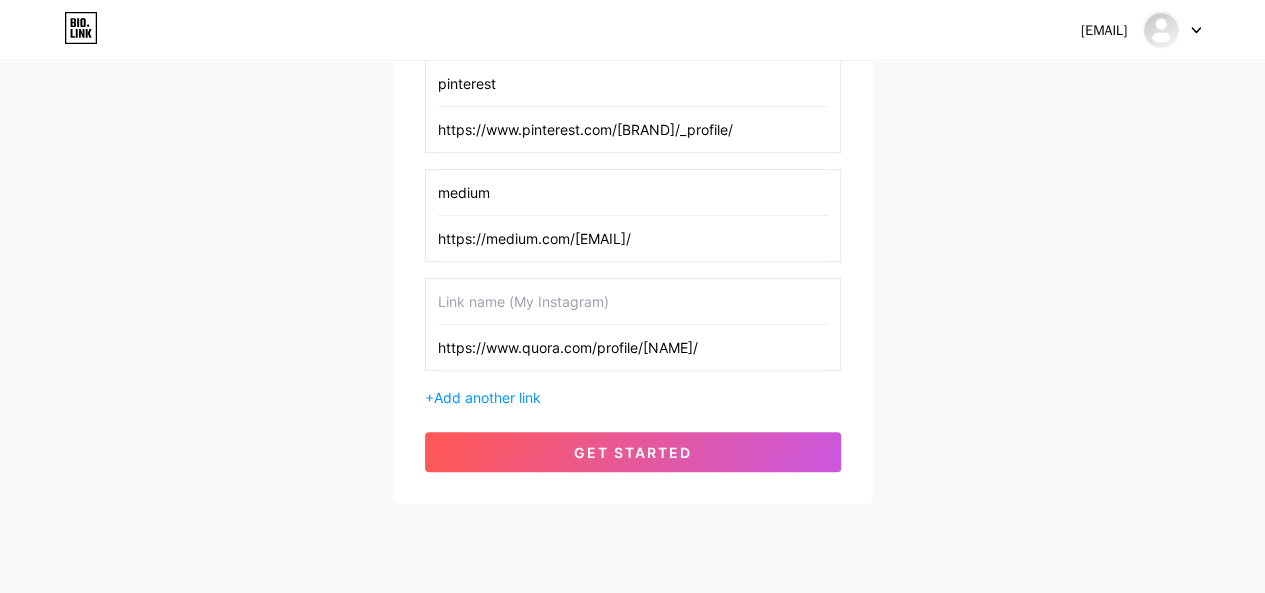 click on "https://www.quora.com/profile/Sandra-Bullock-591" at bounding box center [633, 347] 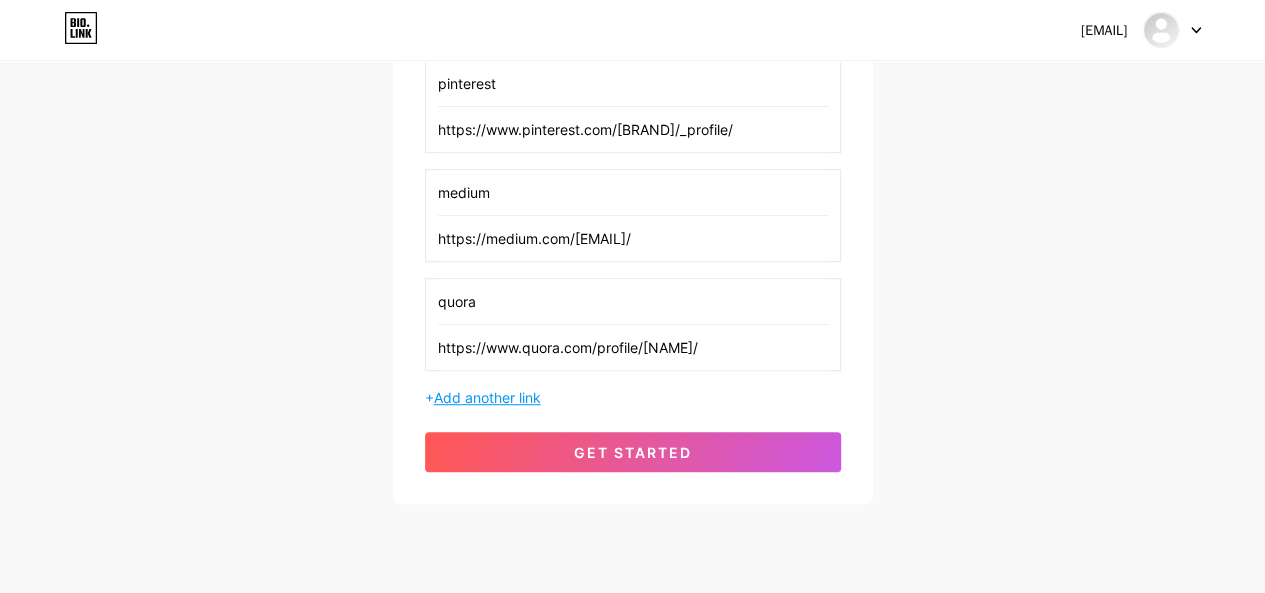 type on "quora" 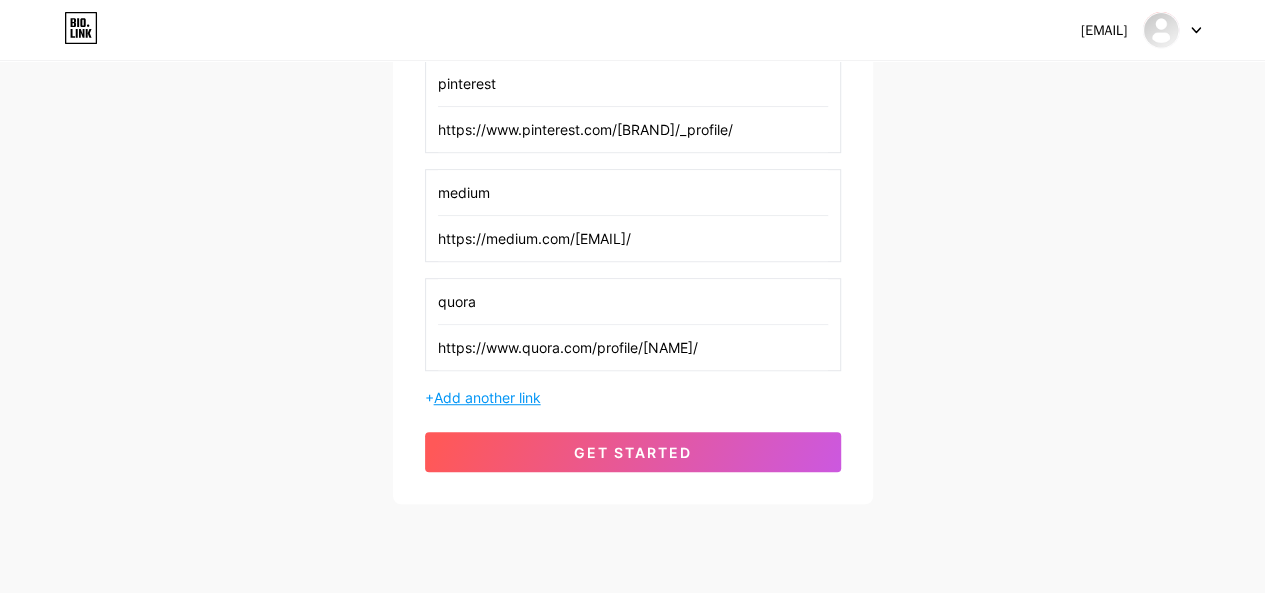 click on "Add another link" at bounding box center (487, 397) 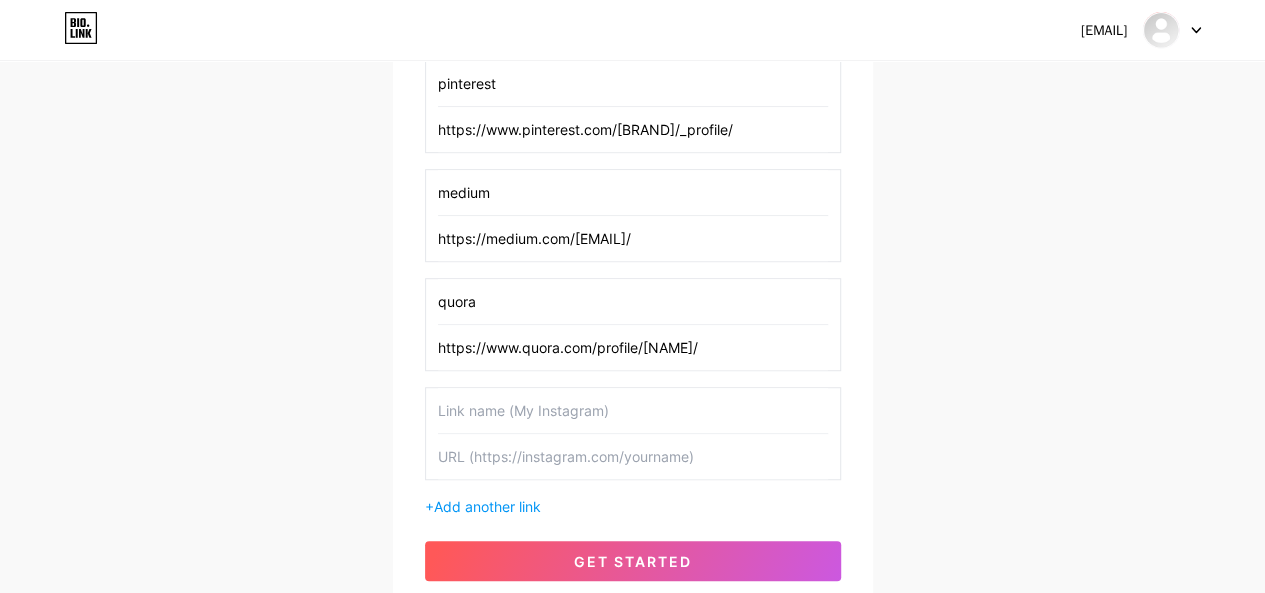 click at bounding box center (633, 456) 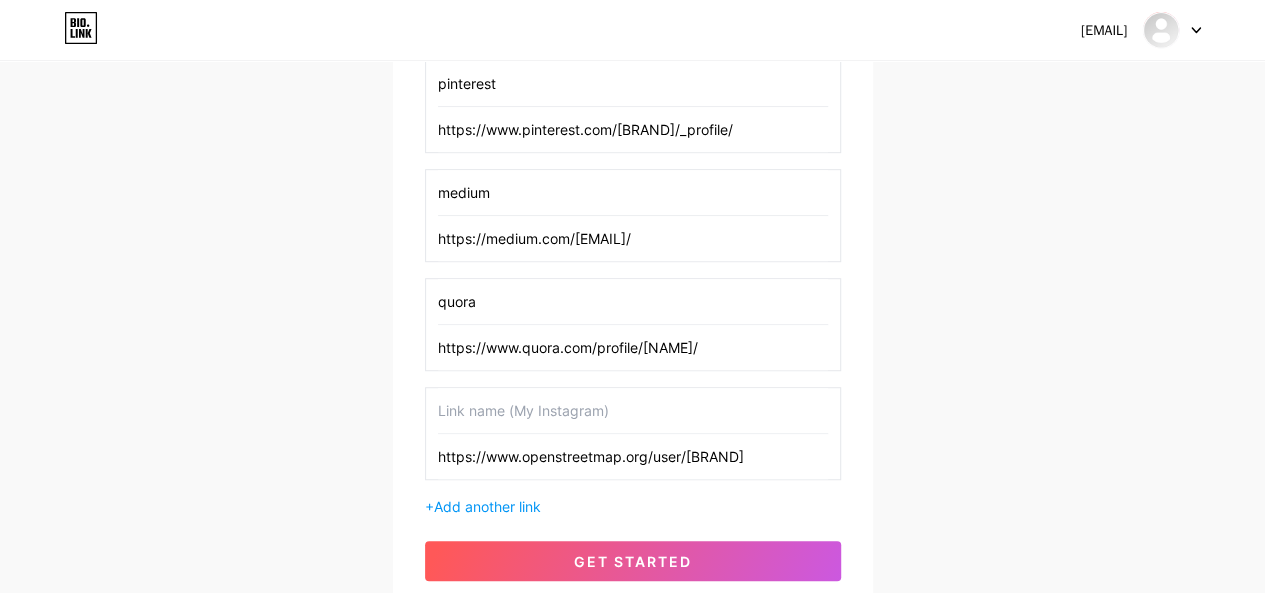scroll, scrollTop: 0, scrollLeft: 0, axis: both 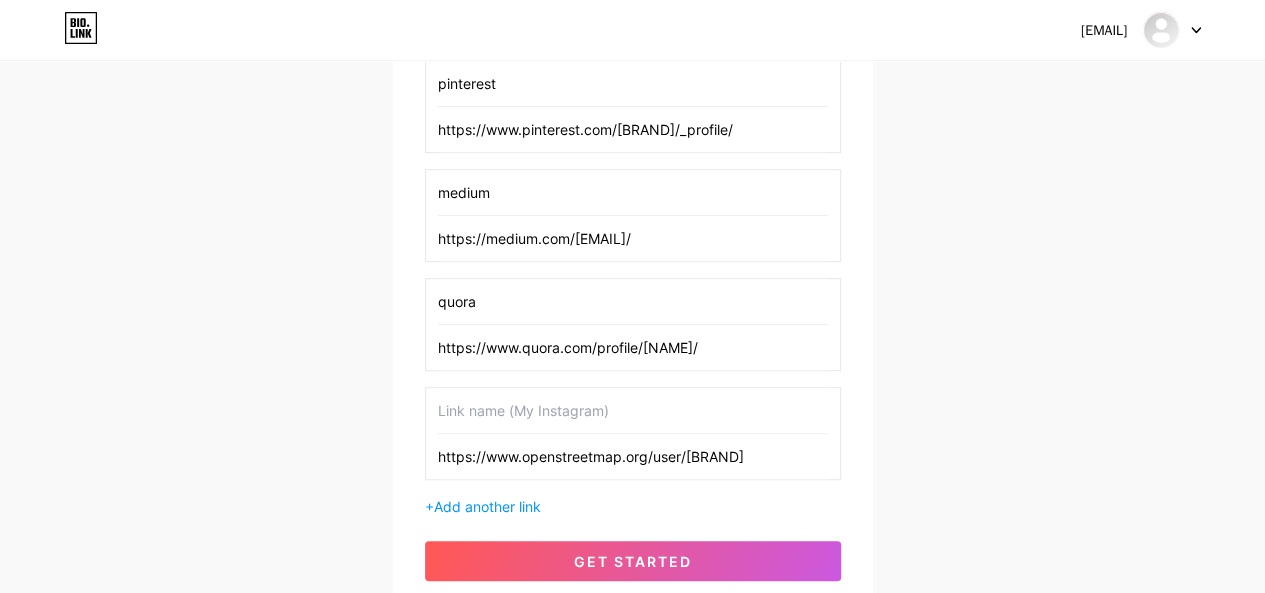 drag, startPoint x: 554, startPoint y: 459, endPoint x: 414, endPoint y: 453, distance: 140.12851 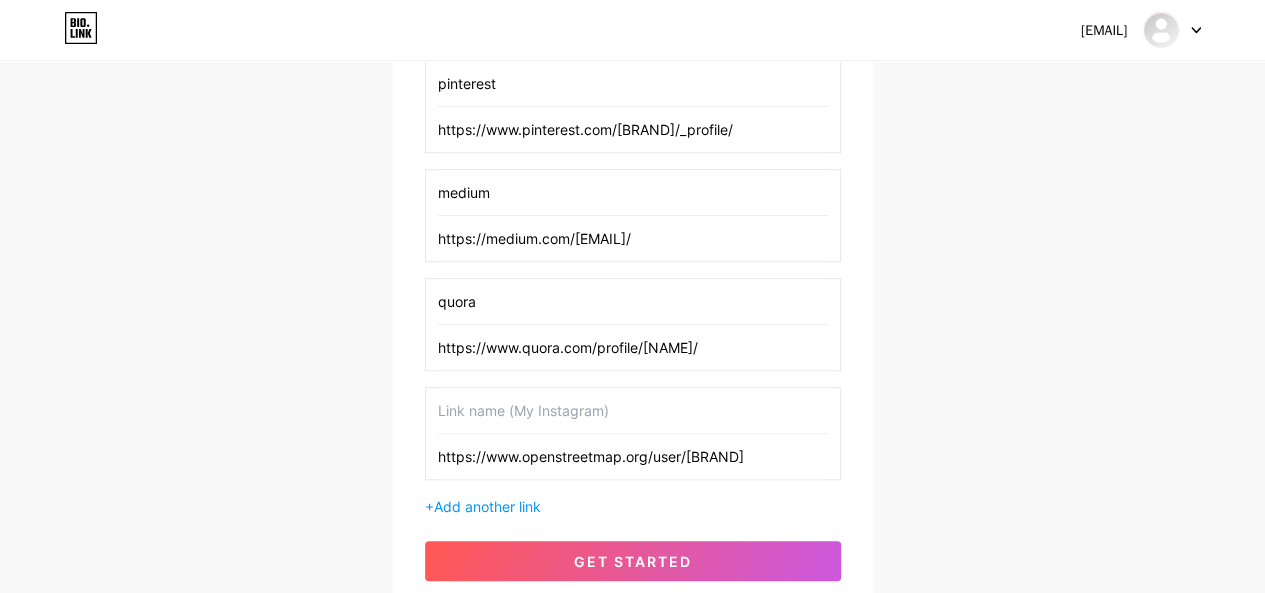 drag, startPoint x: 522, startPoint y: 451, endPoint x: 620, endPoint y: 451, distance: 98 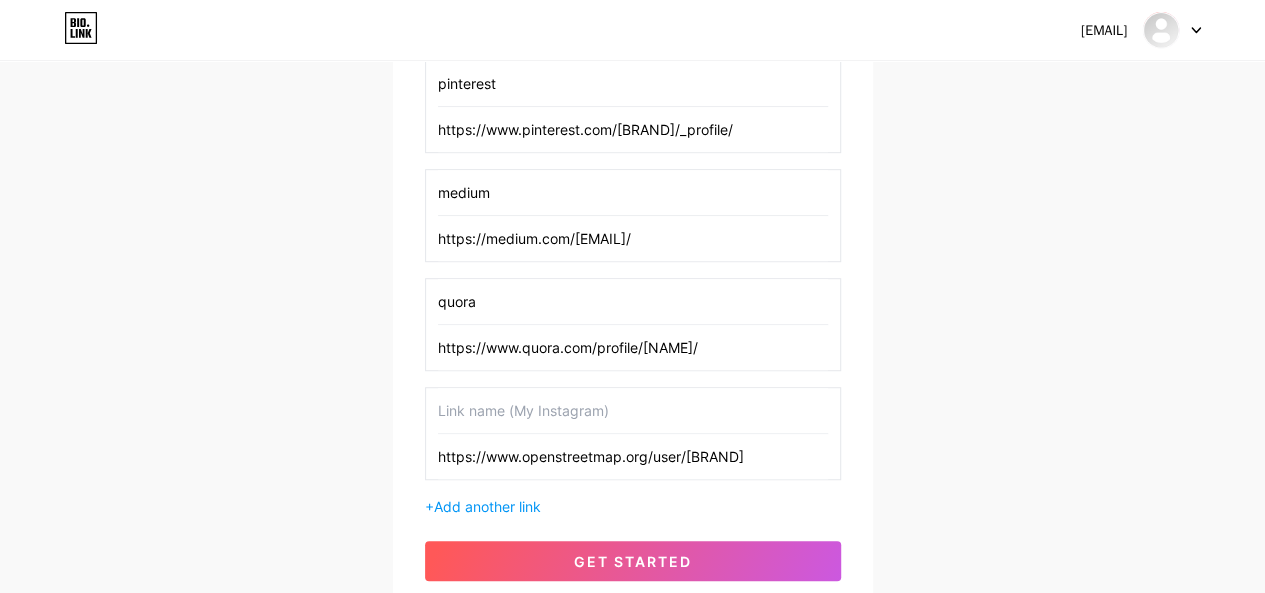 click on "https://www.openstreetmap.org/user/academy%20for%20leader%20ship%20and%20training" at bounding box center (633, 456) 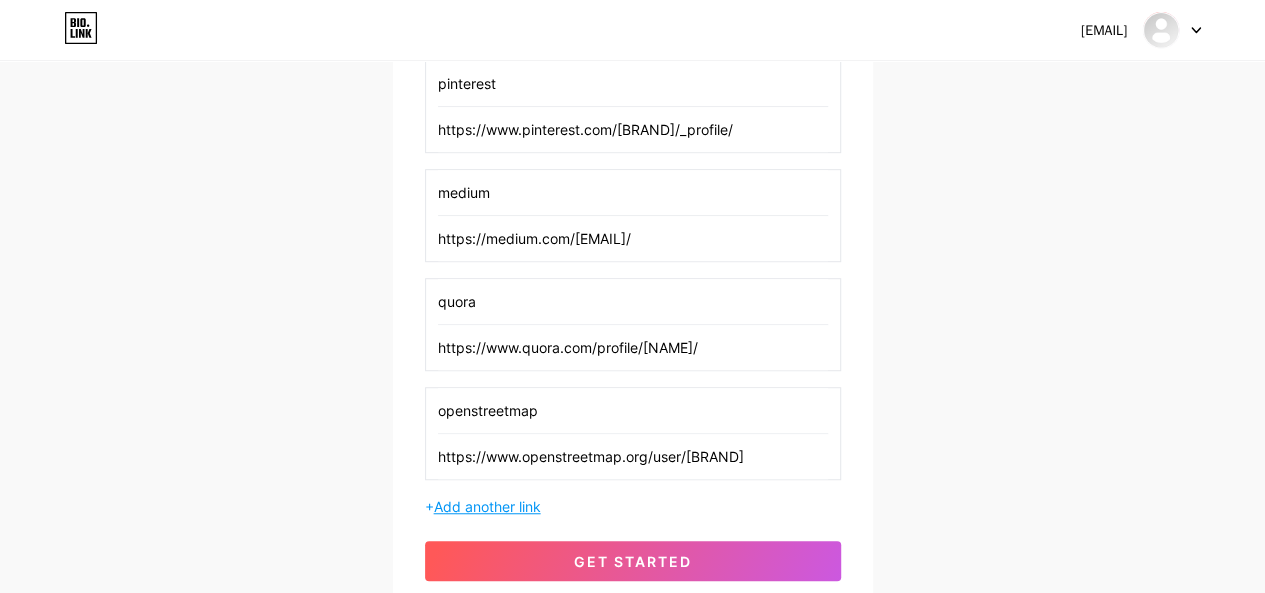 type on "openstreetmap" 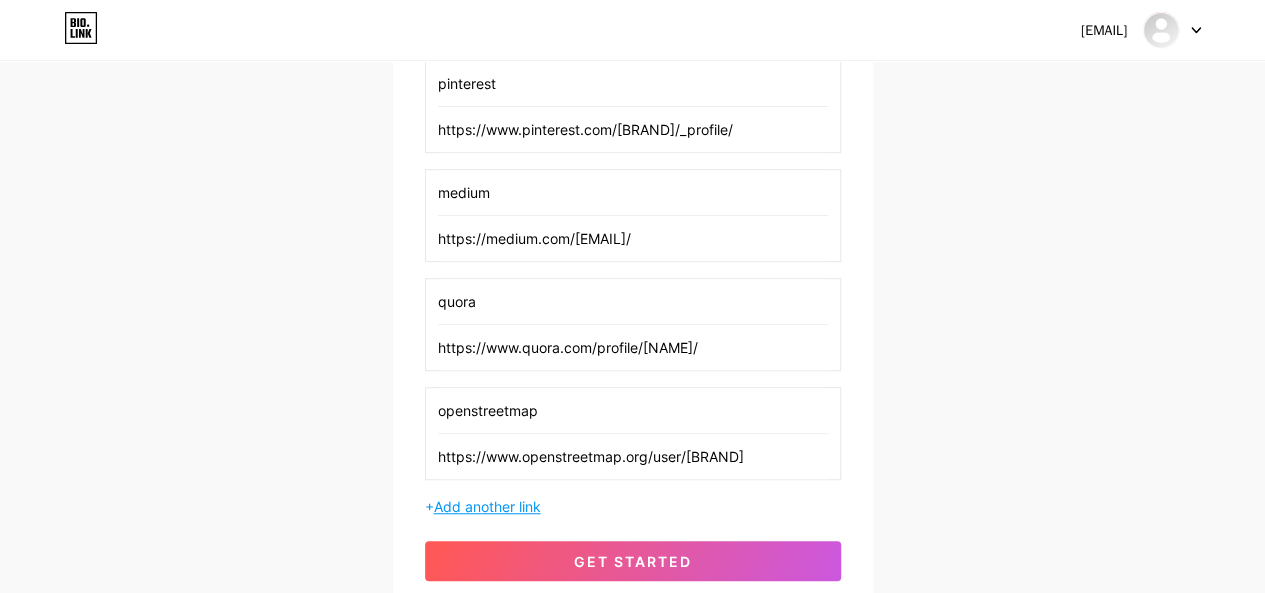 click on "Add another link" at bounding box center (487, 506) 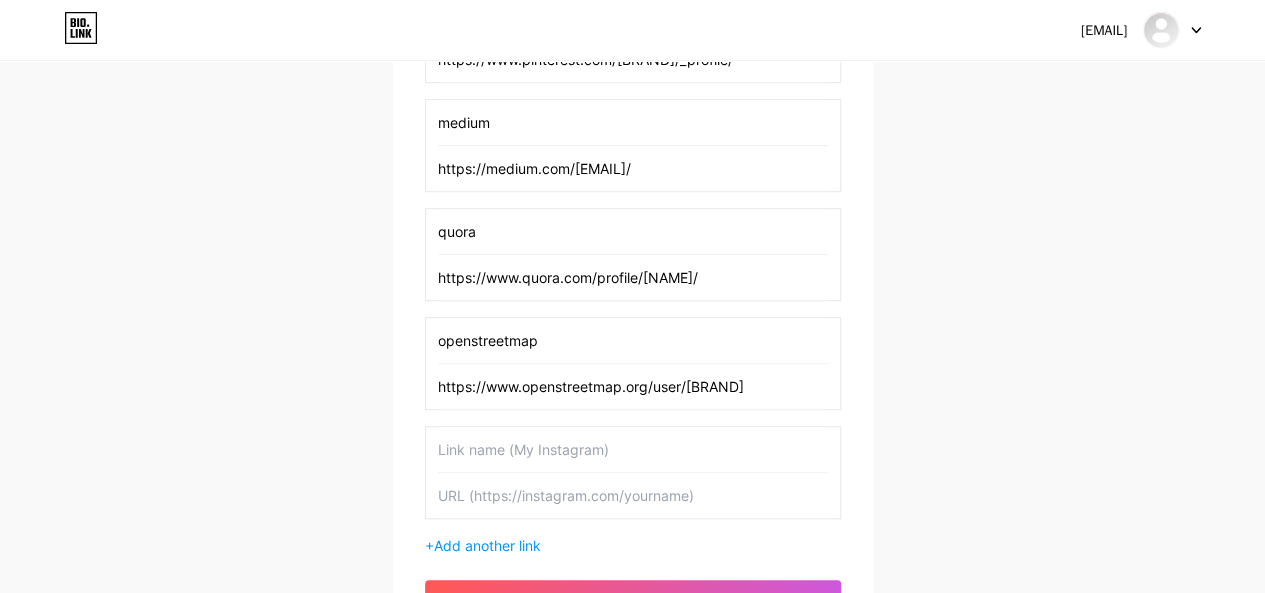 scroll, scrollTop: 598, scrollLeft: 0, axis: vertical 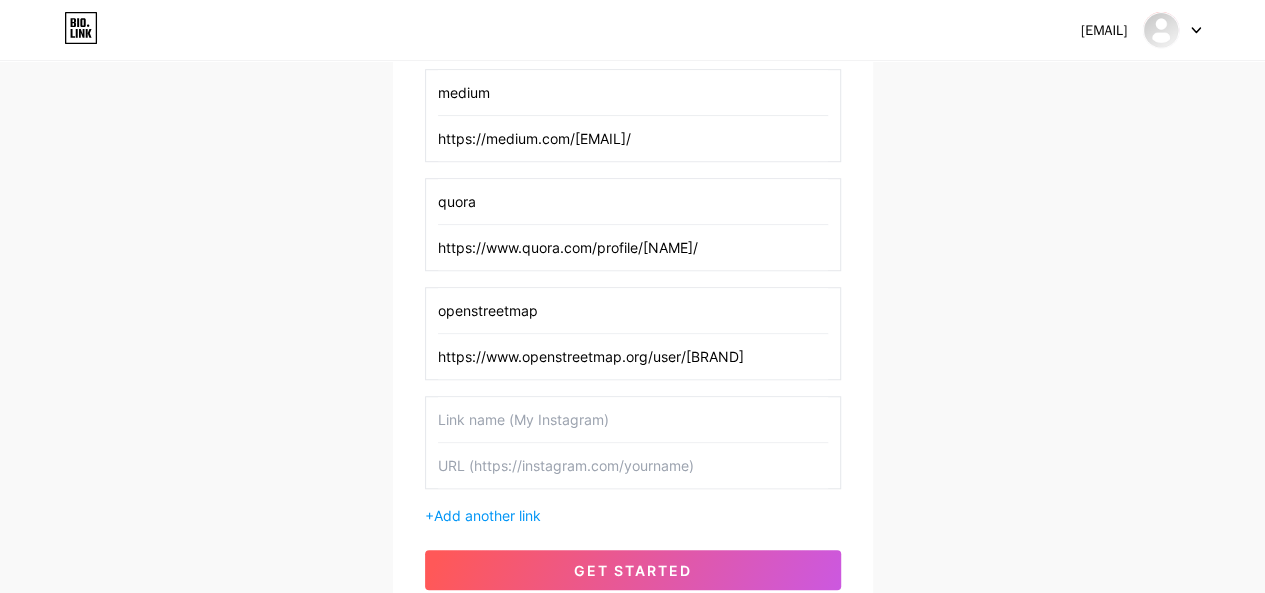 click at bounding box center [633, 465] 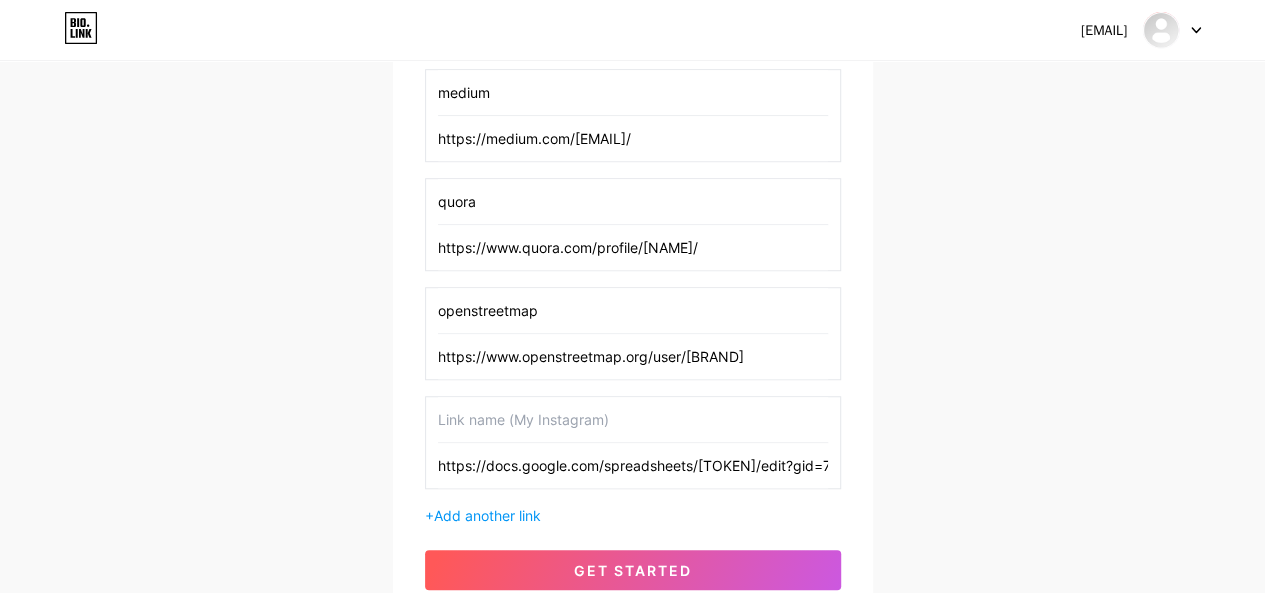 scroll, scrollTop: 0, scrollLeft: 518, axis: horizontal 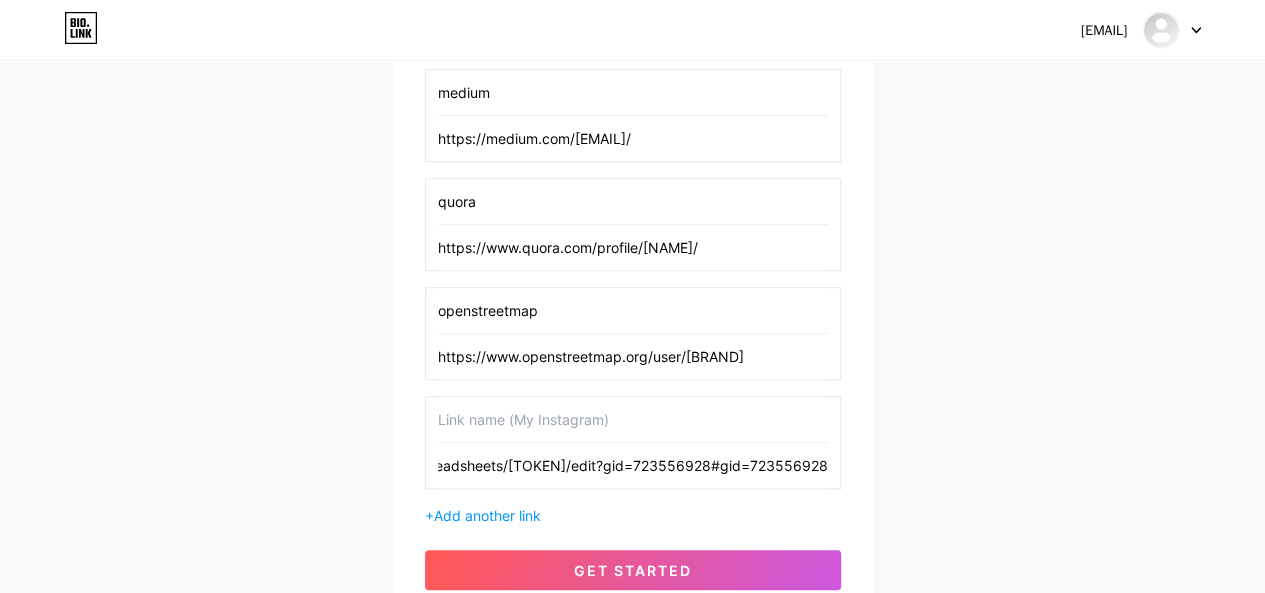 type on "https://docs.google.com/spreadsheets/d/1BWBD4IUmyUQmsucCjB2A4cvNj9eXeYzHAC3ciudt9VQ/edit?gid=723556928#gid=723556928" 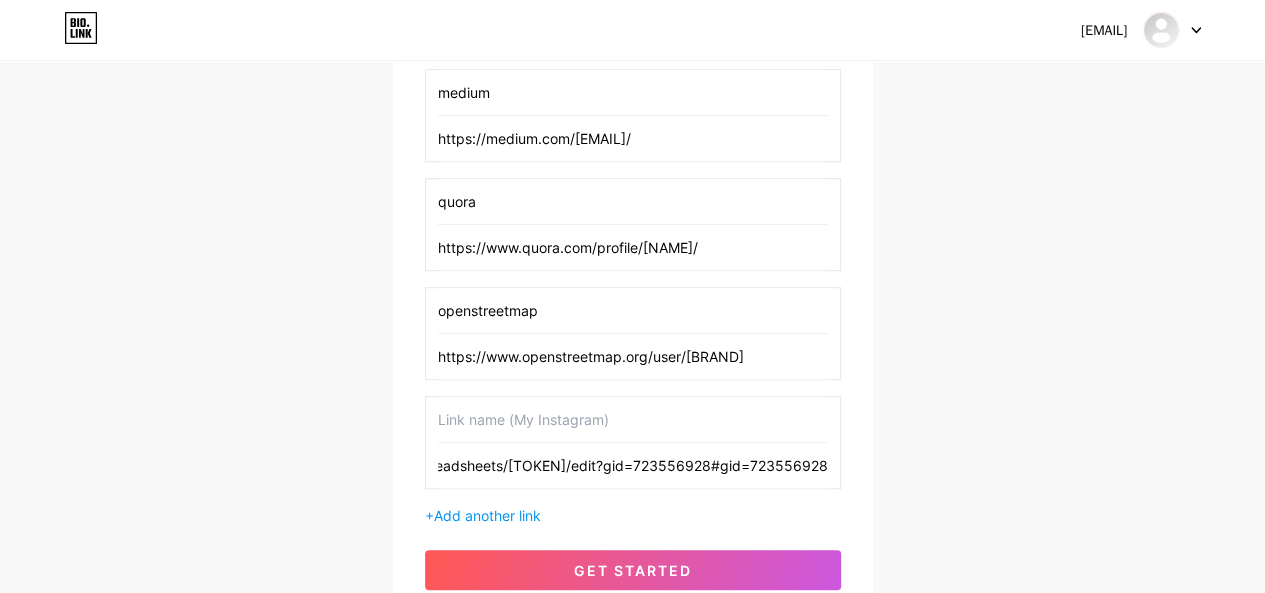 scroll, scrollTop: 0, scrollLeft: 0, axis: both 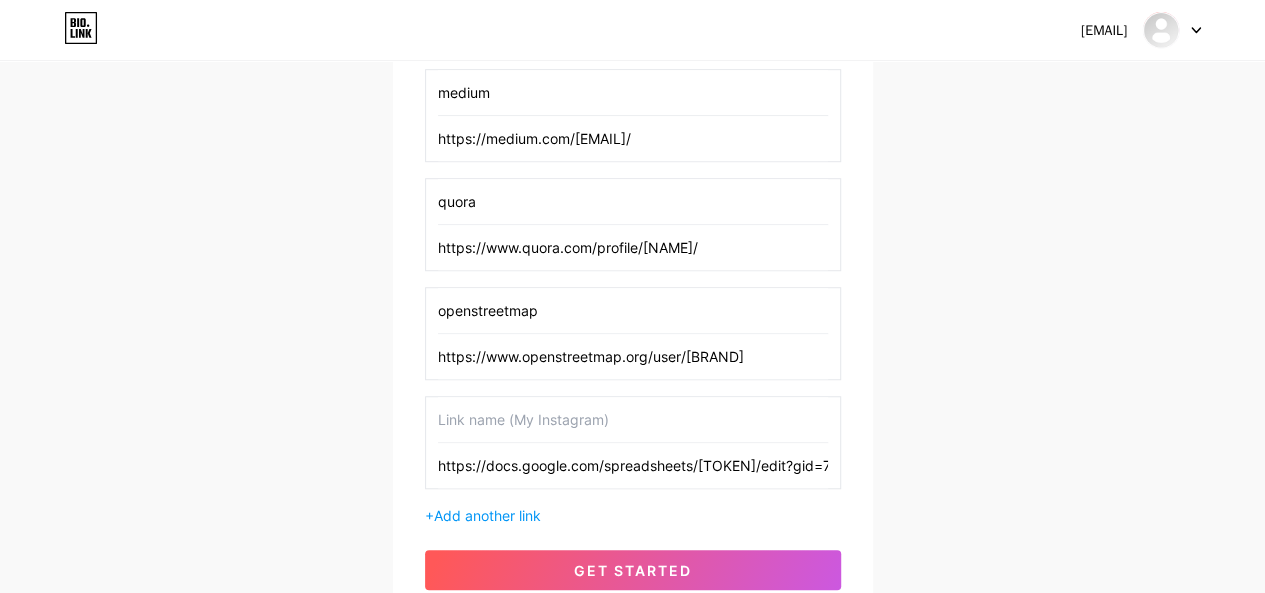 click at bounding box center (633, 419) 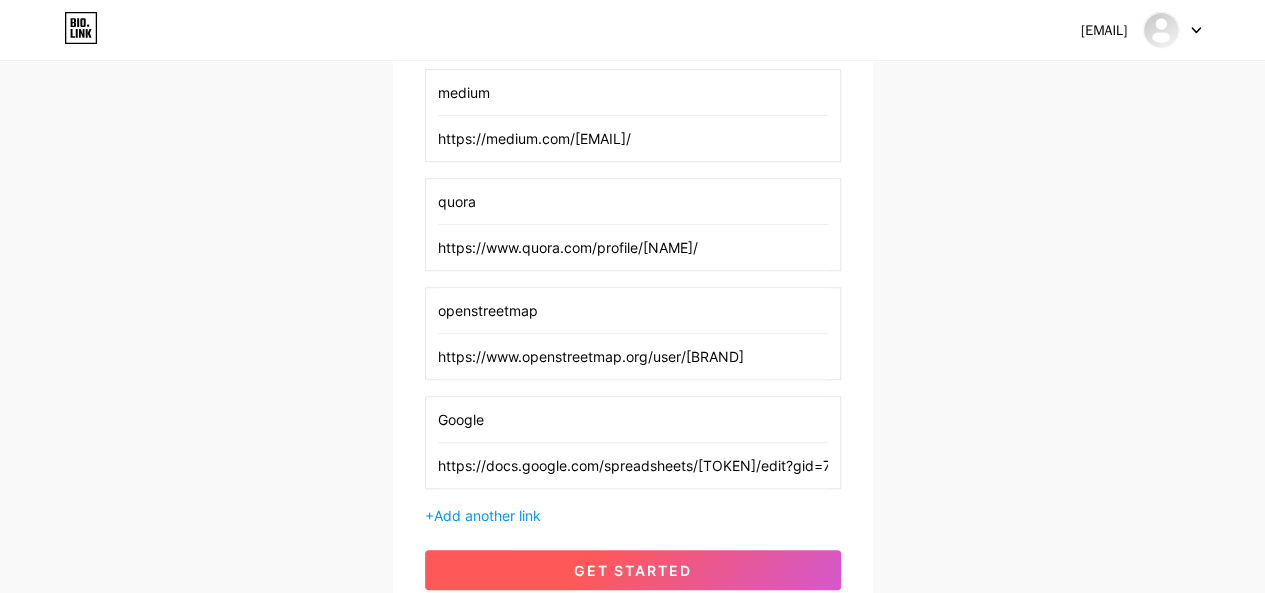 type on "Google" 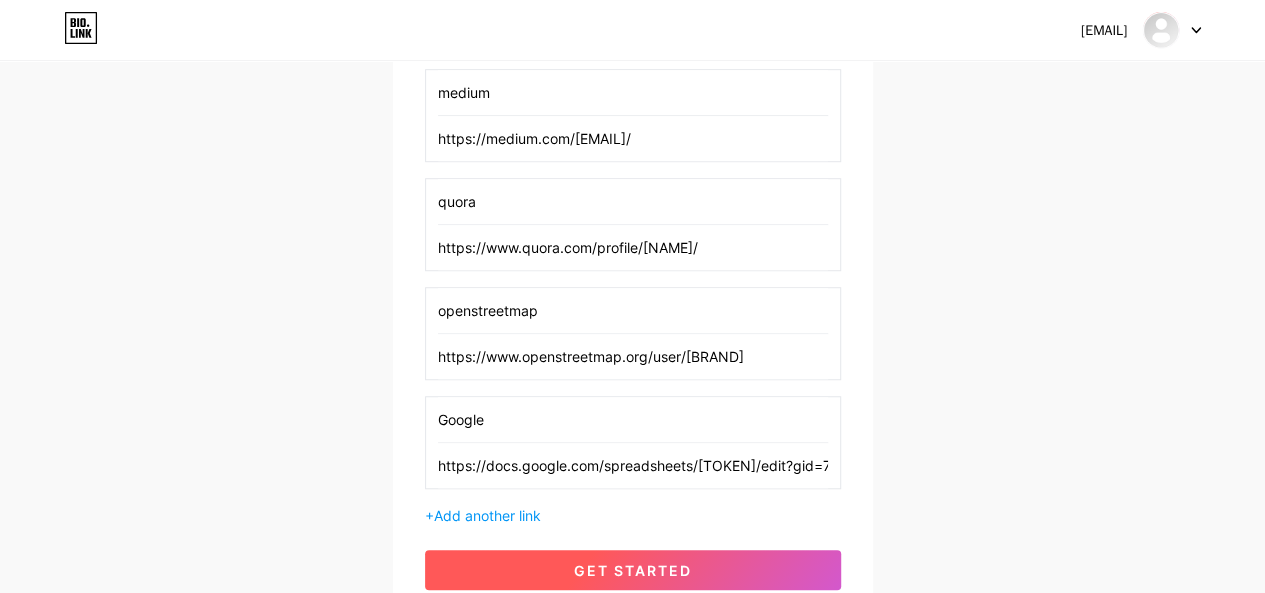 click on "get started" at bounding box center [633, 570] 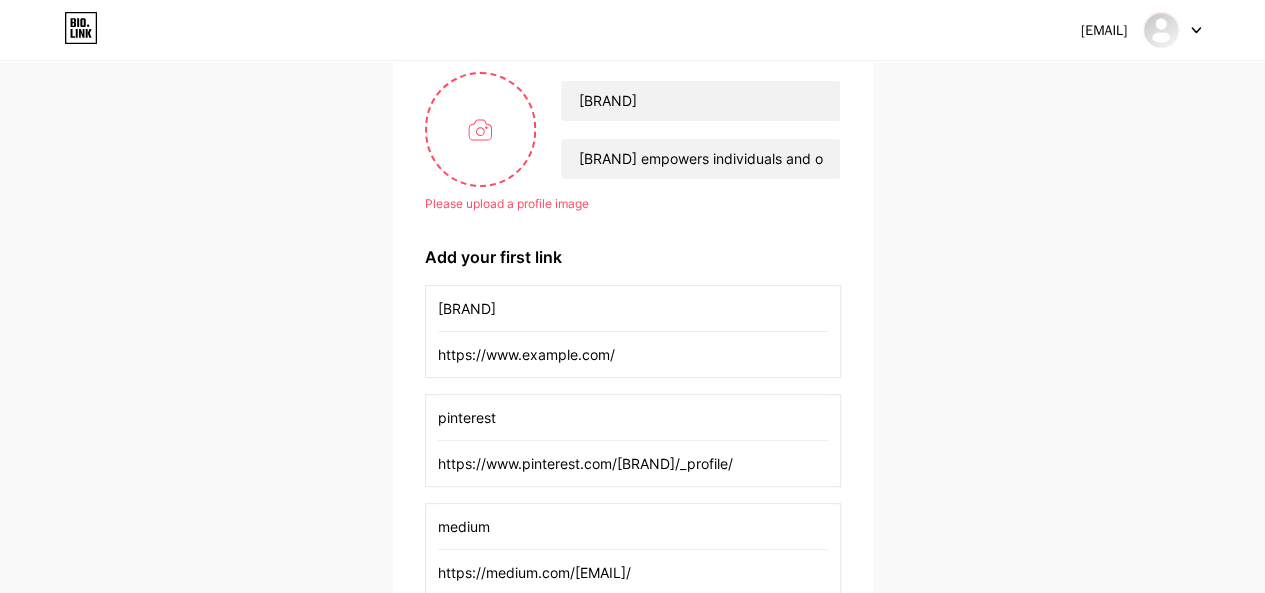 scroll, scrollTop: 0, scrollLeft: 0, axis: both 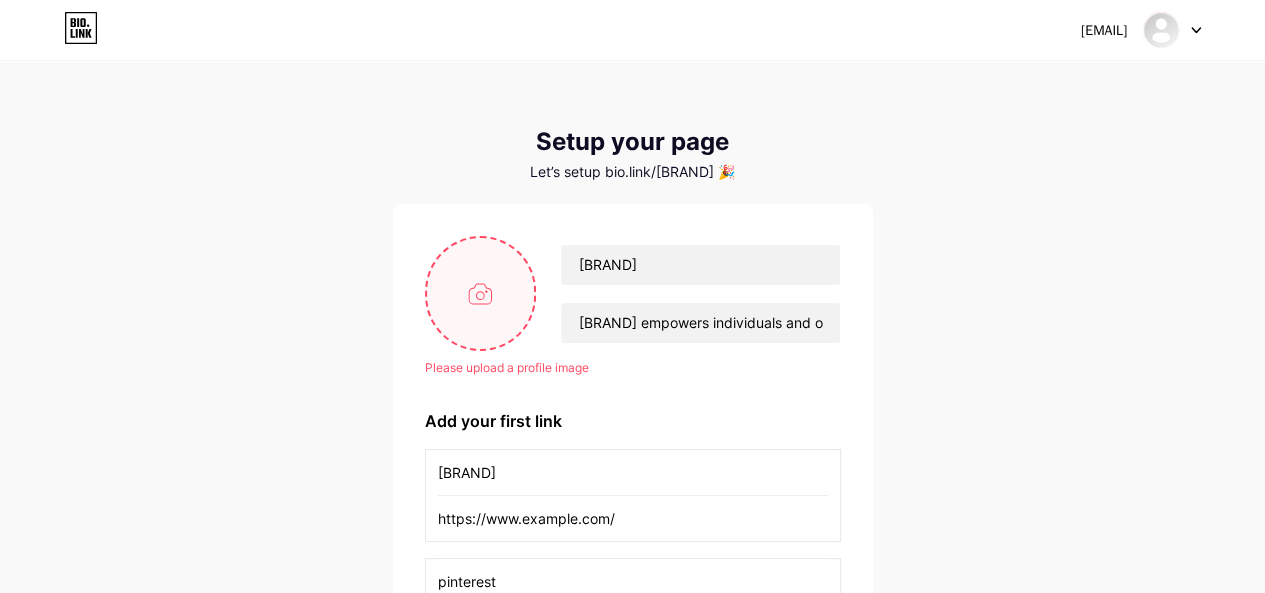 click at bounding box center [481, 293] 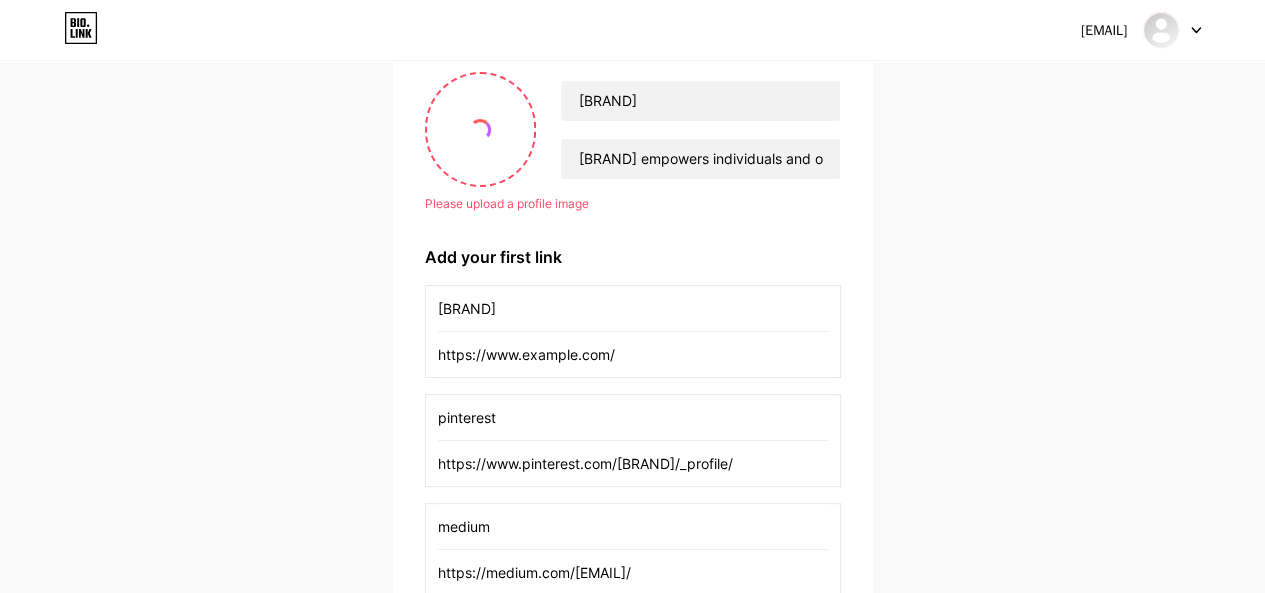scroll, scrollTop: 0, scrollLeft: 0, axis: both 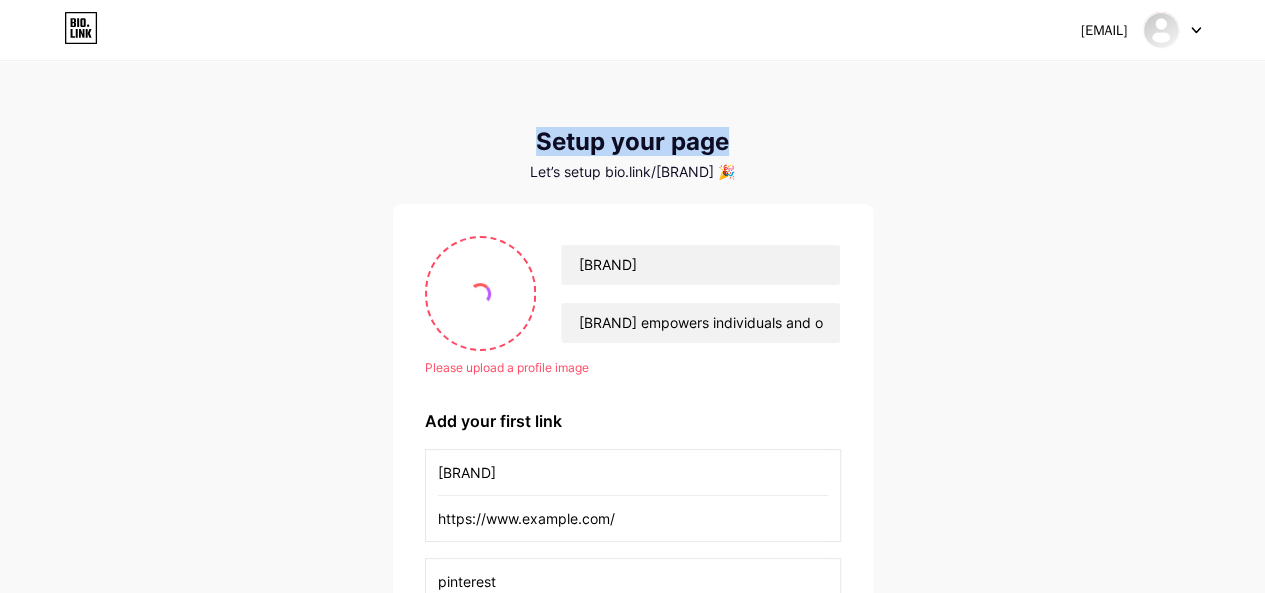 drag, startPoint x: 527, startPoint y: 136, endPoint x: 748, endPoint y: 144, distance: 221.14474 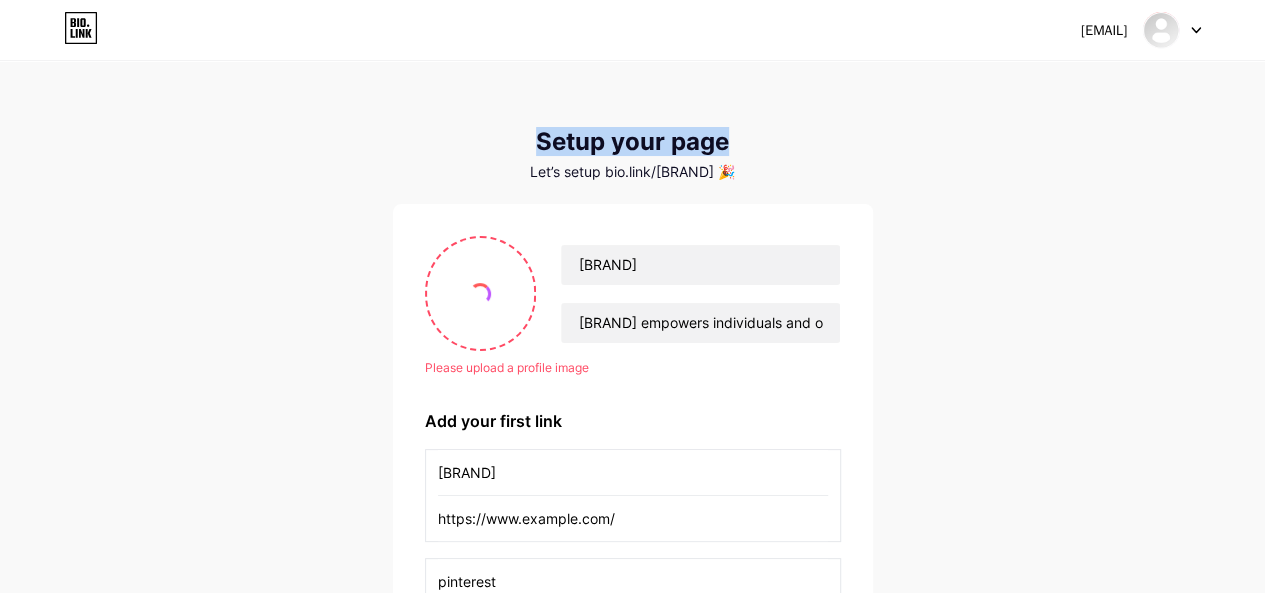 click on "Setup your page" at bounding box center (633, 142) 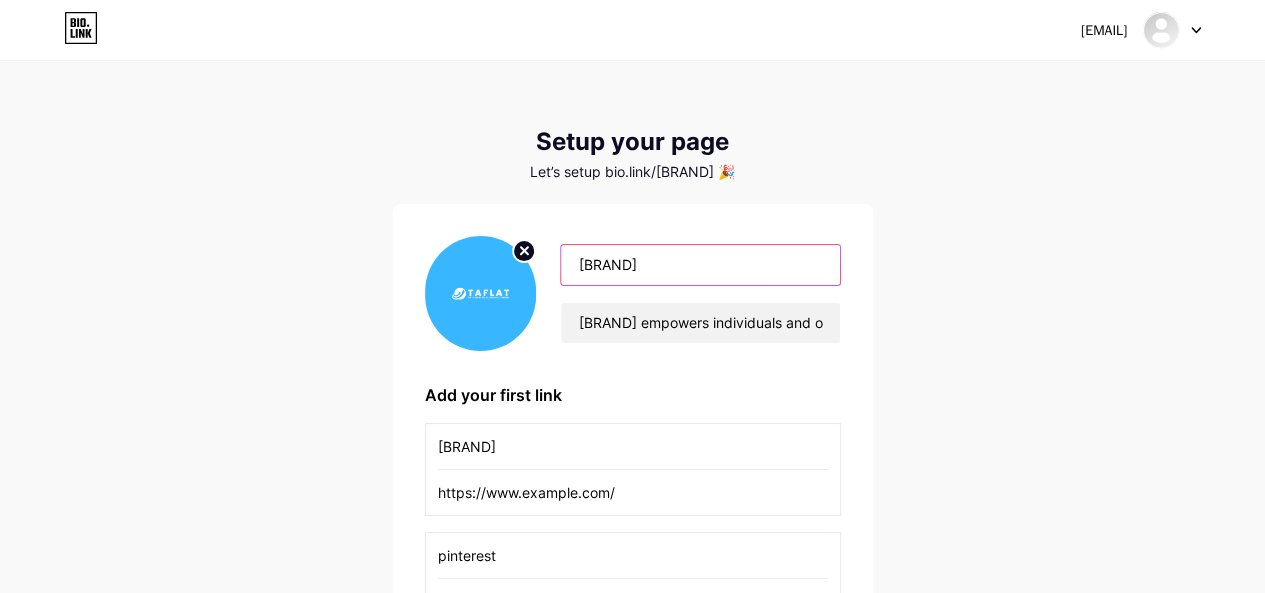 click on "Academy for Leadership and Training" at bounding box center [700, 265] 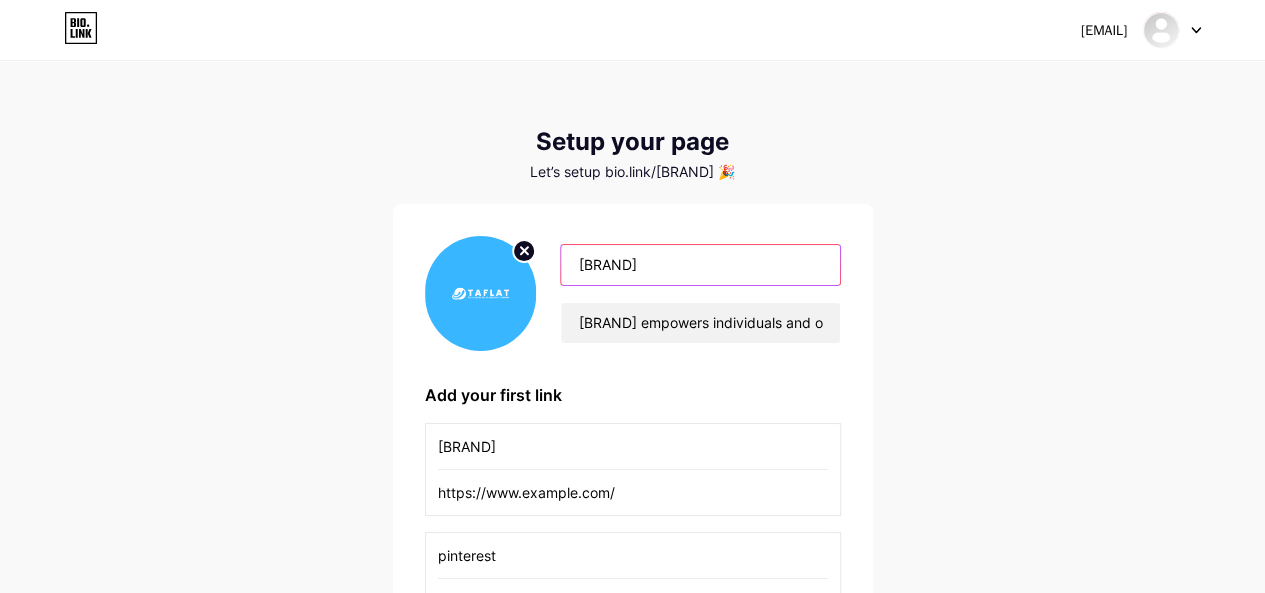 click on "Academyfor Leadership and Training" at bounding box center [700, 265] 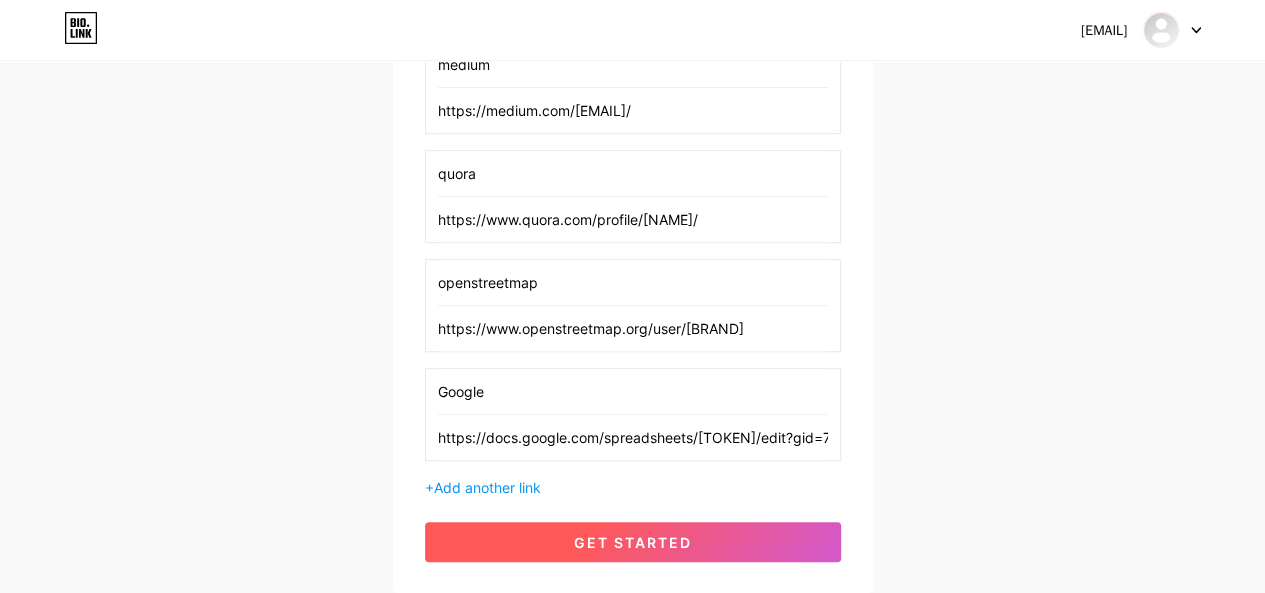 type on "AcademyforLeadershipandTraining" 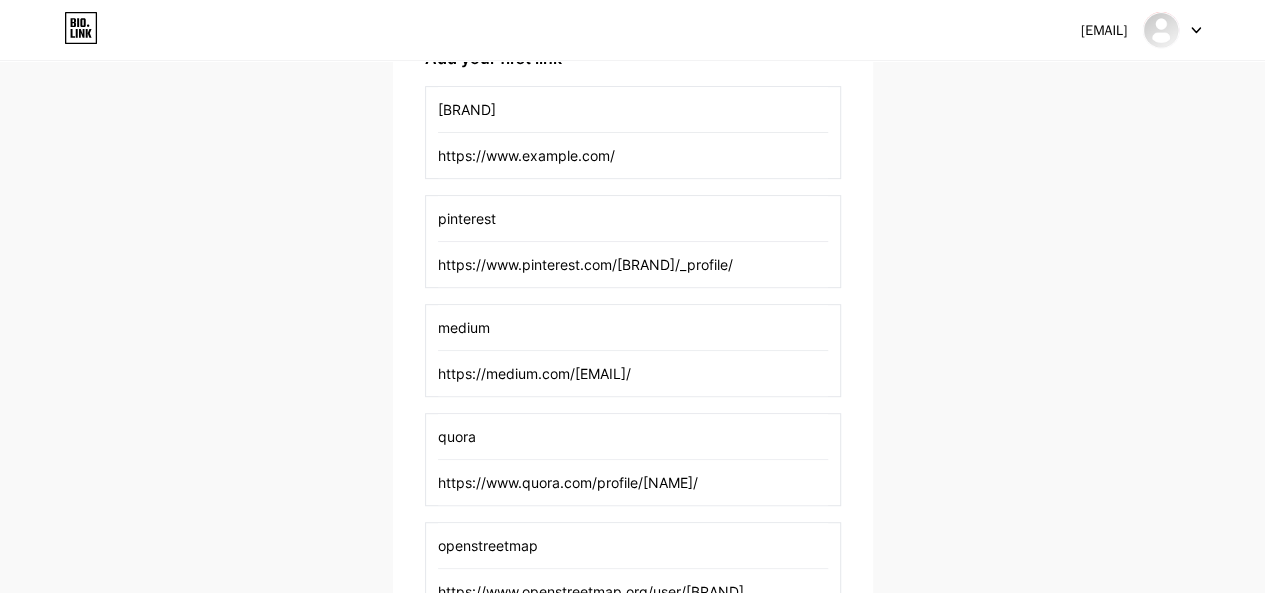 scroll, scrollTop: 100, scrollLeft: 0, axis: vertical 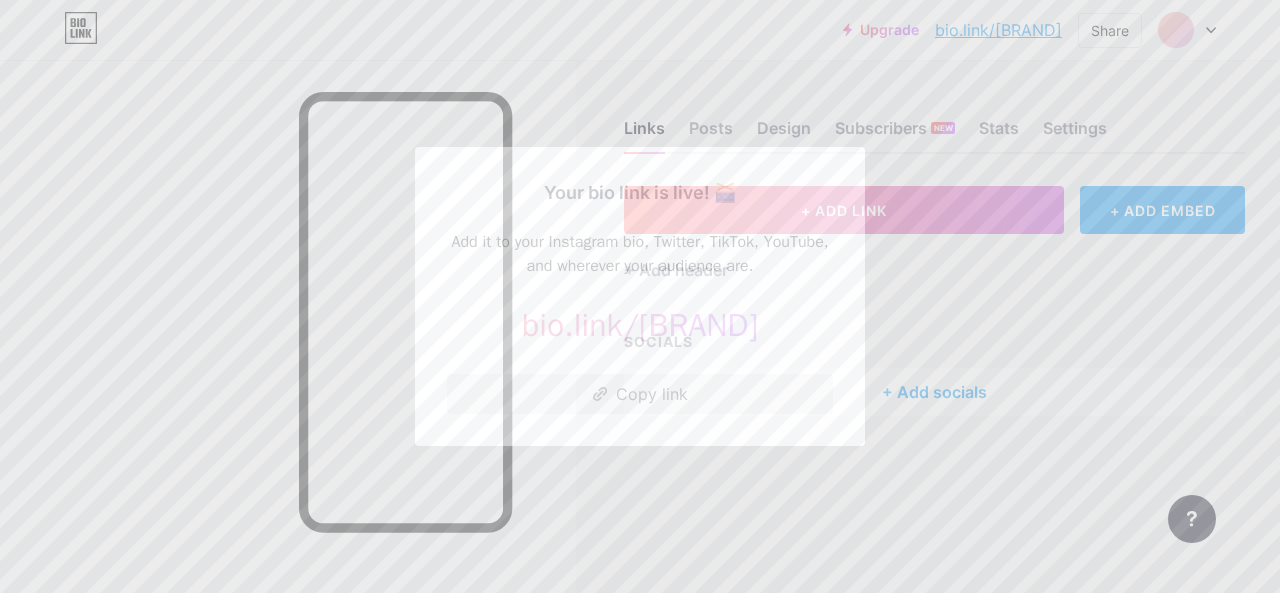 click on "Copy link" at bounding box center [640, 394] 